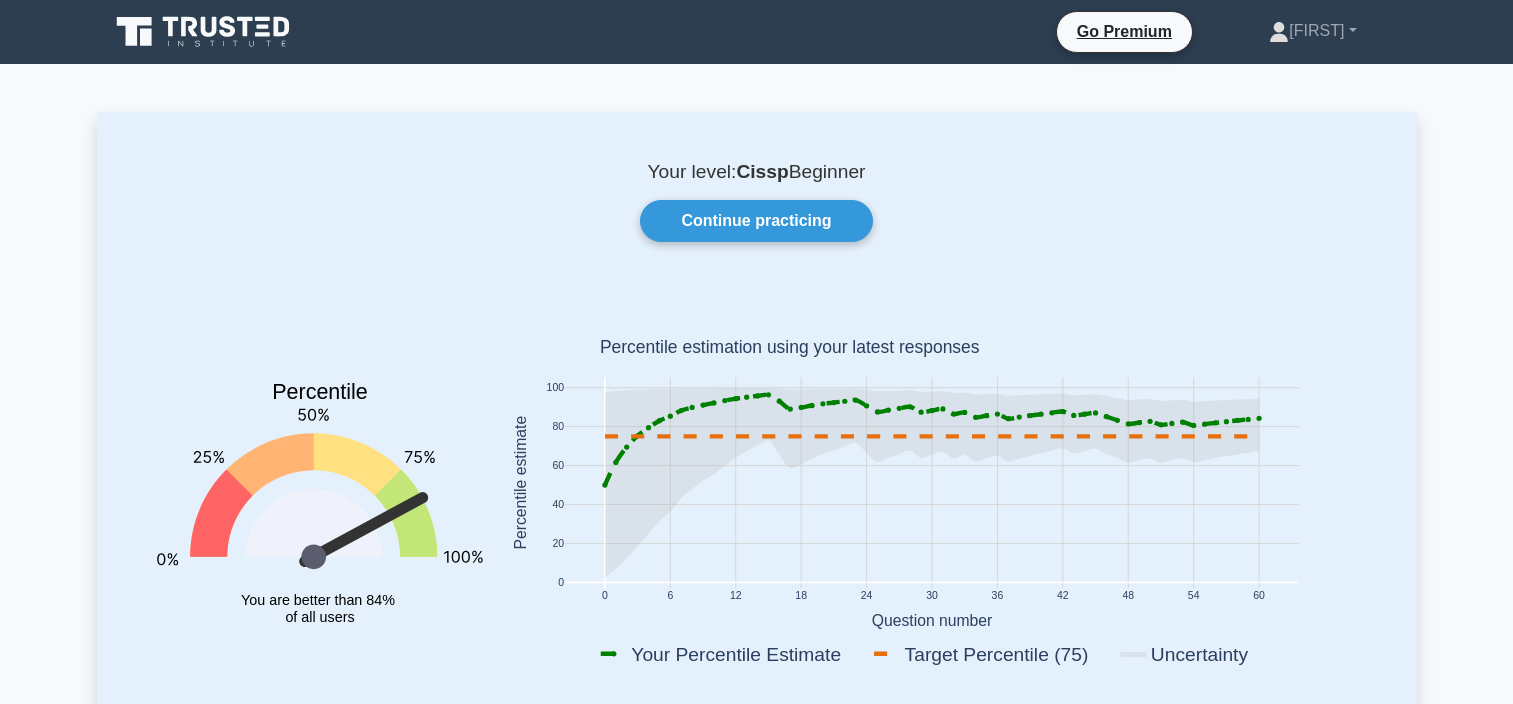 scroll, scrollTop: 0, scrollLeft: 0, axis: both 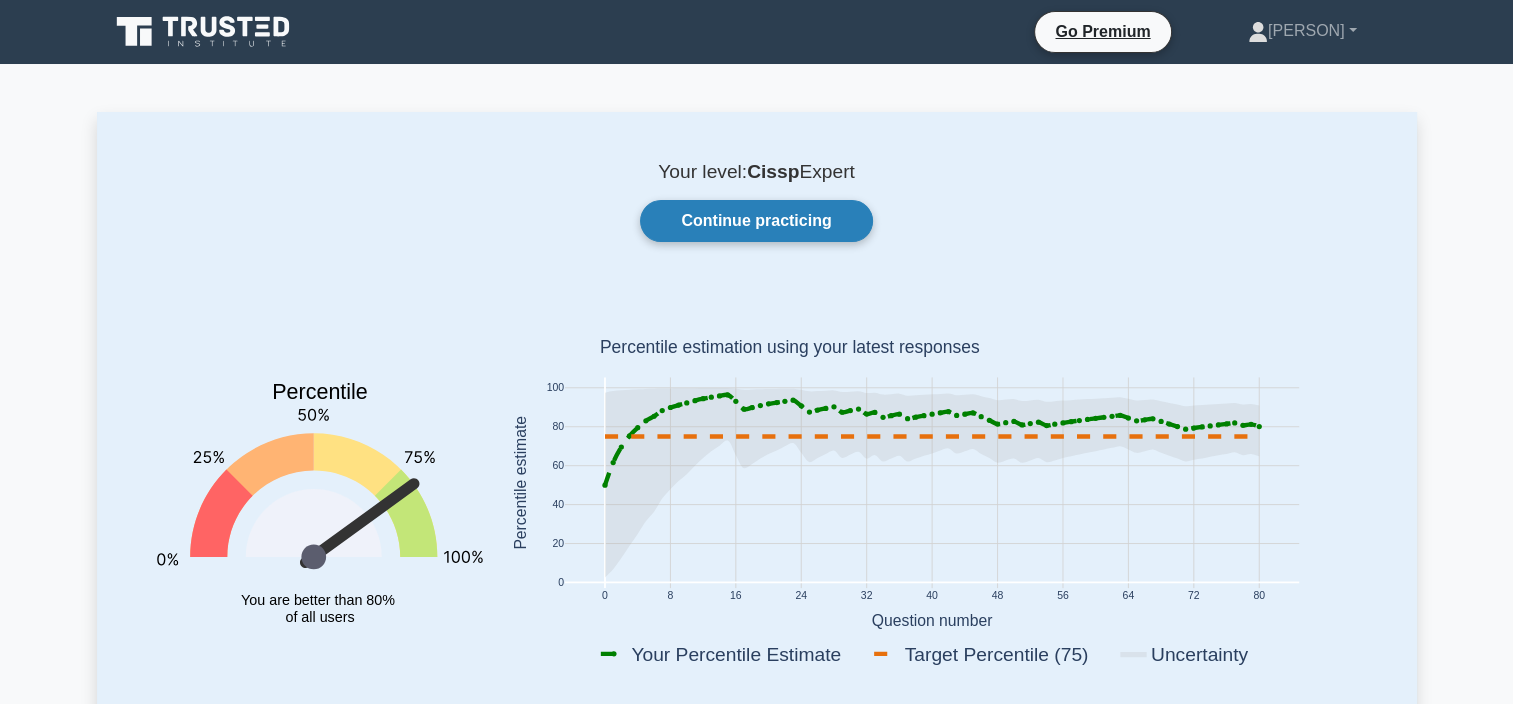 click on "Continue practicing" at bounding box center [756, 221] 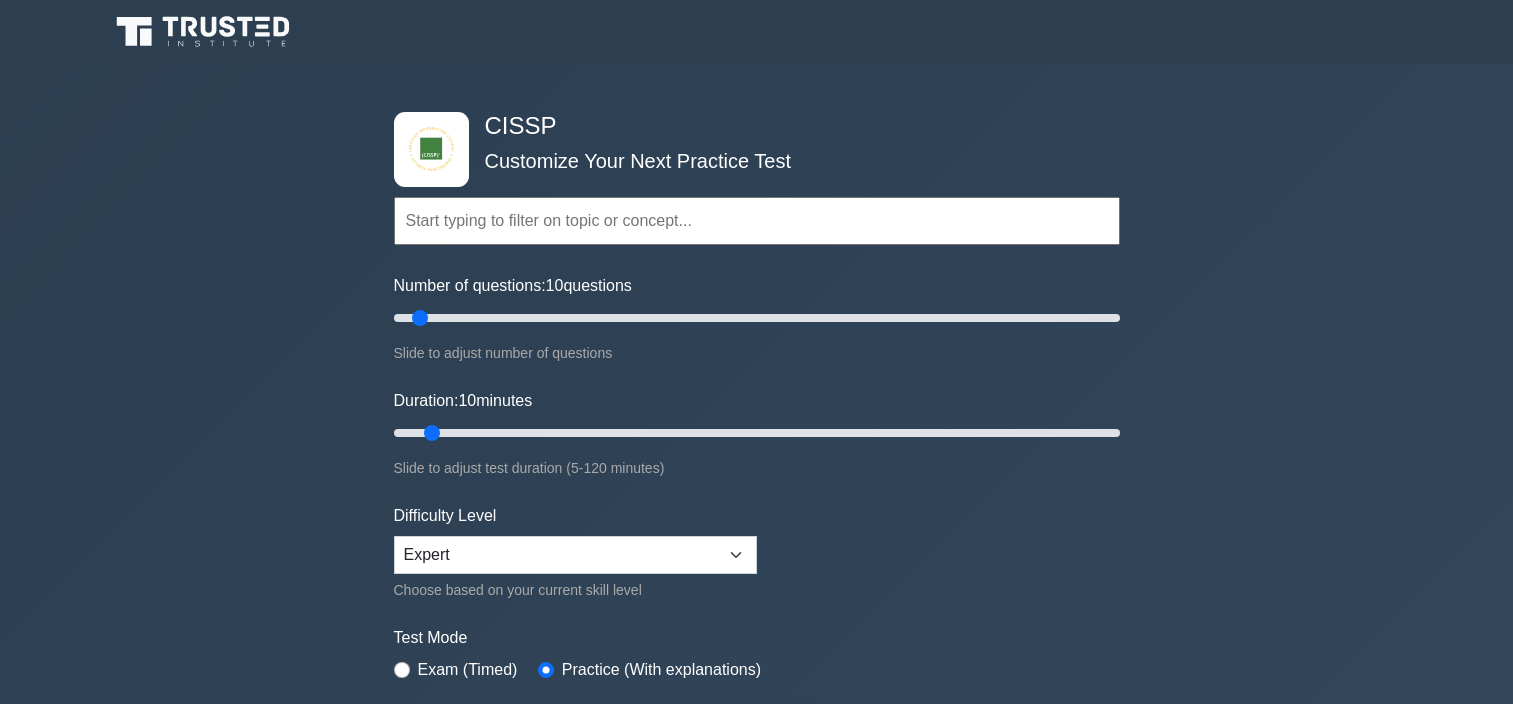 scroll, scrollTop: 0, scrollLeft: 0, axis: both 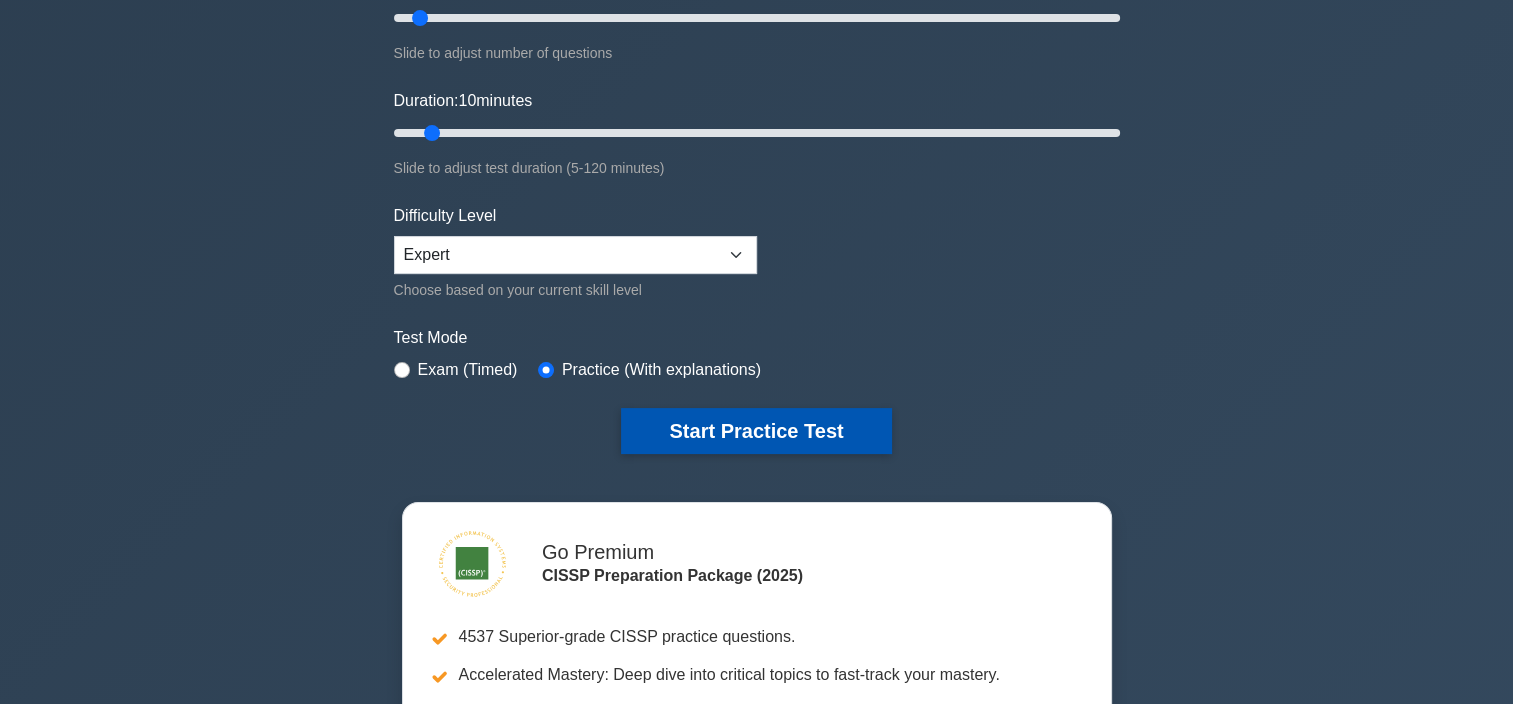 click on "Start Practice Test" at bounding box center [756, 431] 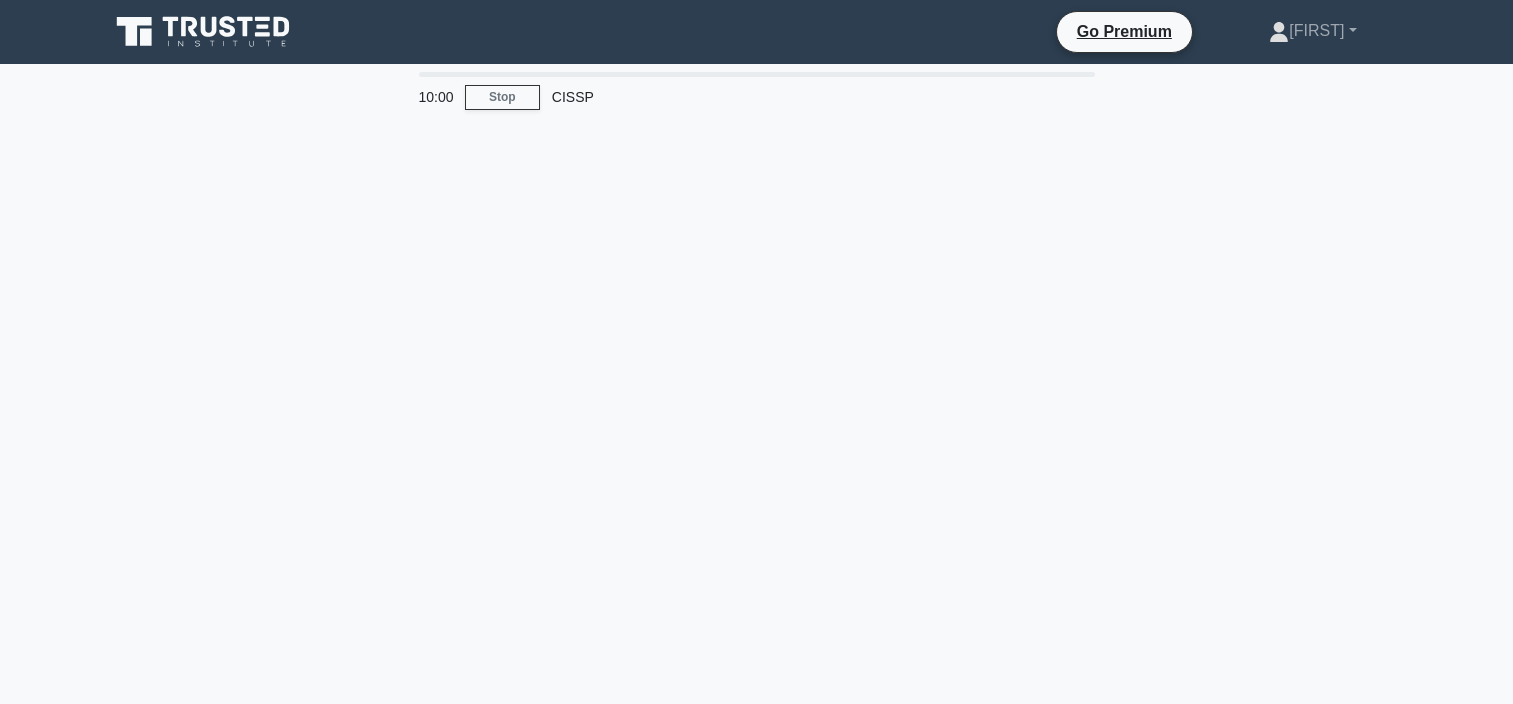 scroll, scrollTop: 0, scrollLeft: 0, axis: both 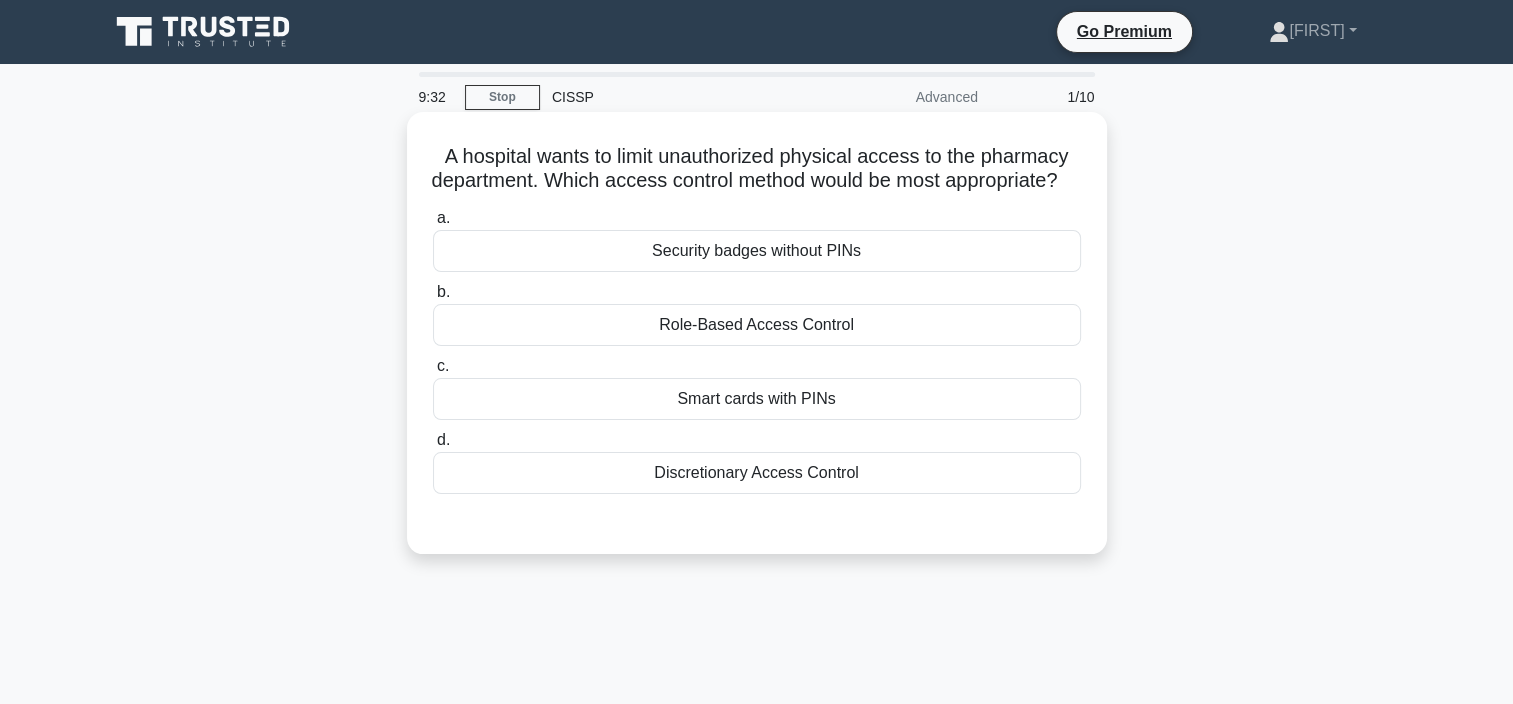 click on "Smart cards with PINs" at bounding box center (757, 399) 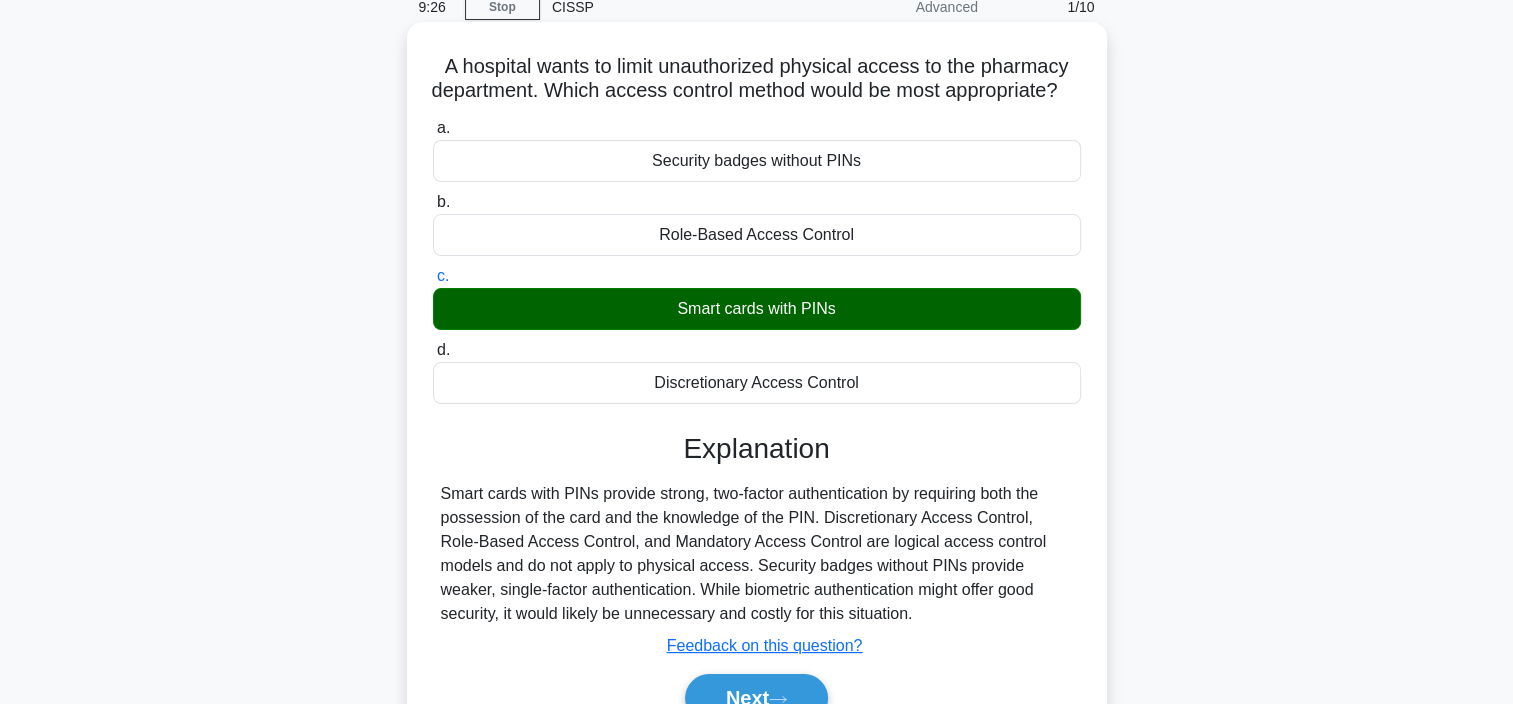 scroll, scrollTop: 276, scrollLeft: 0, axis: vertical 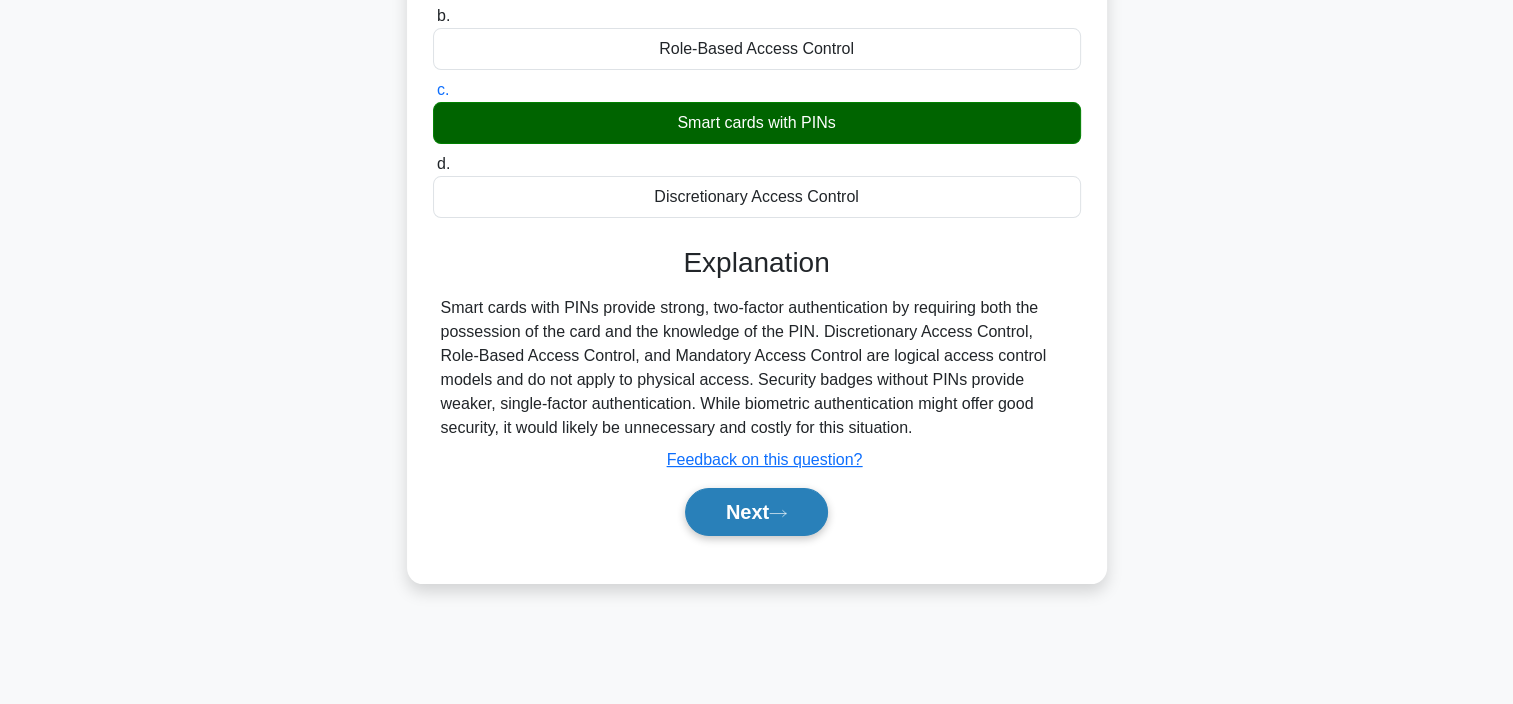 click on "Next" at bounding box center [756, 512] 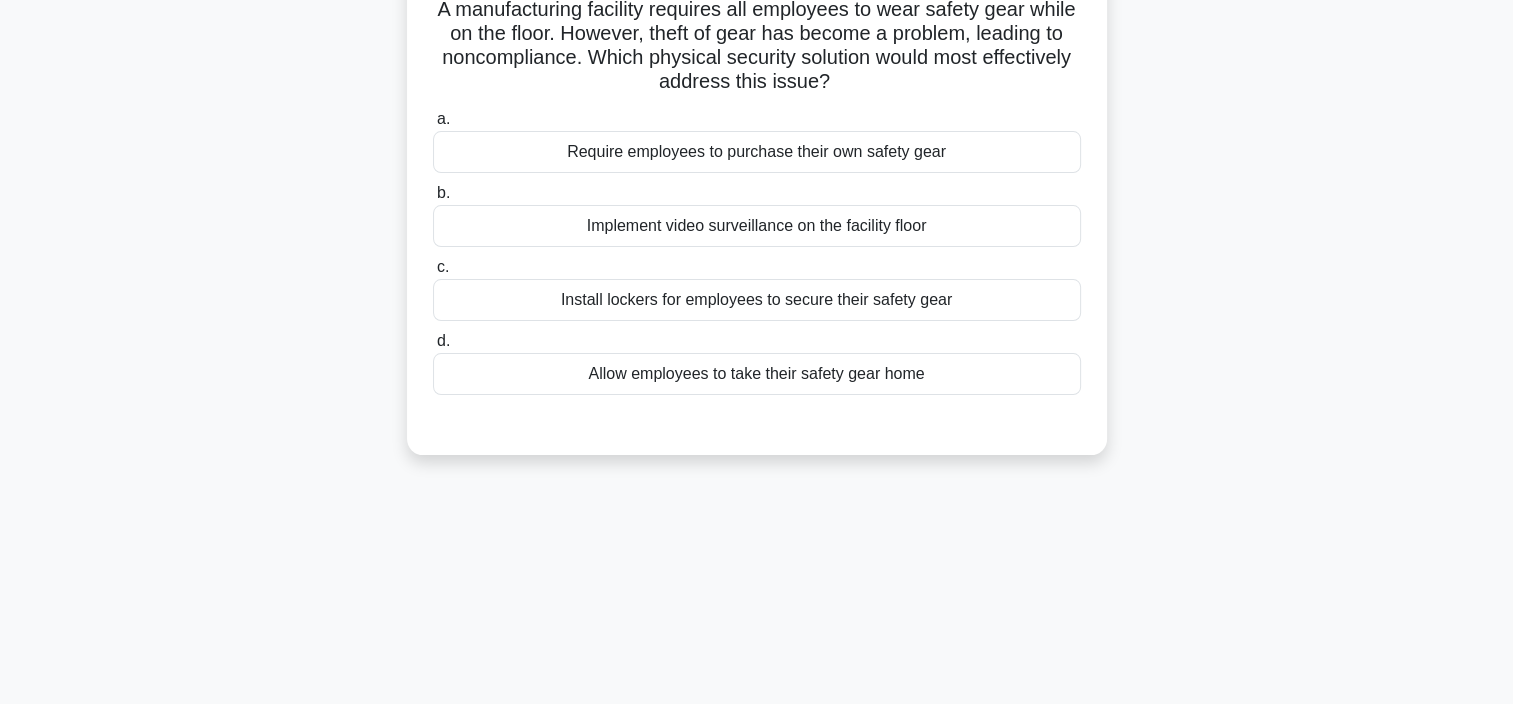 scroll, scrollTop: 0, scrollLeft: 0, axis: both 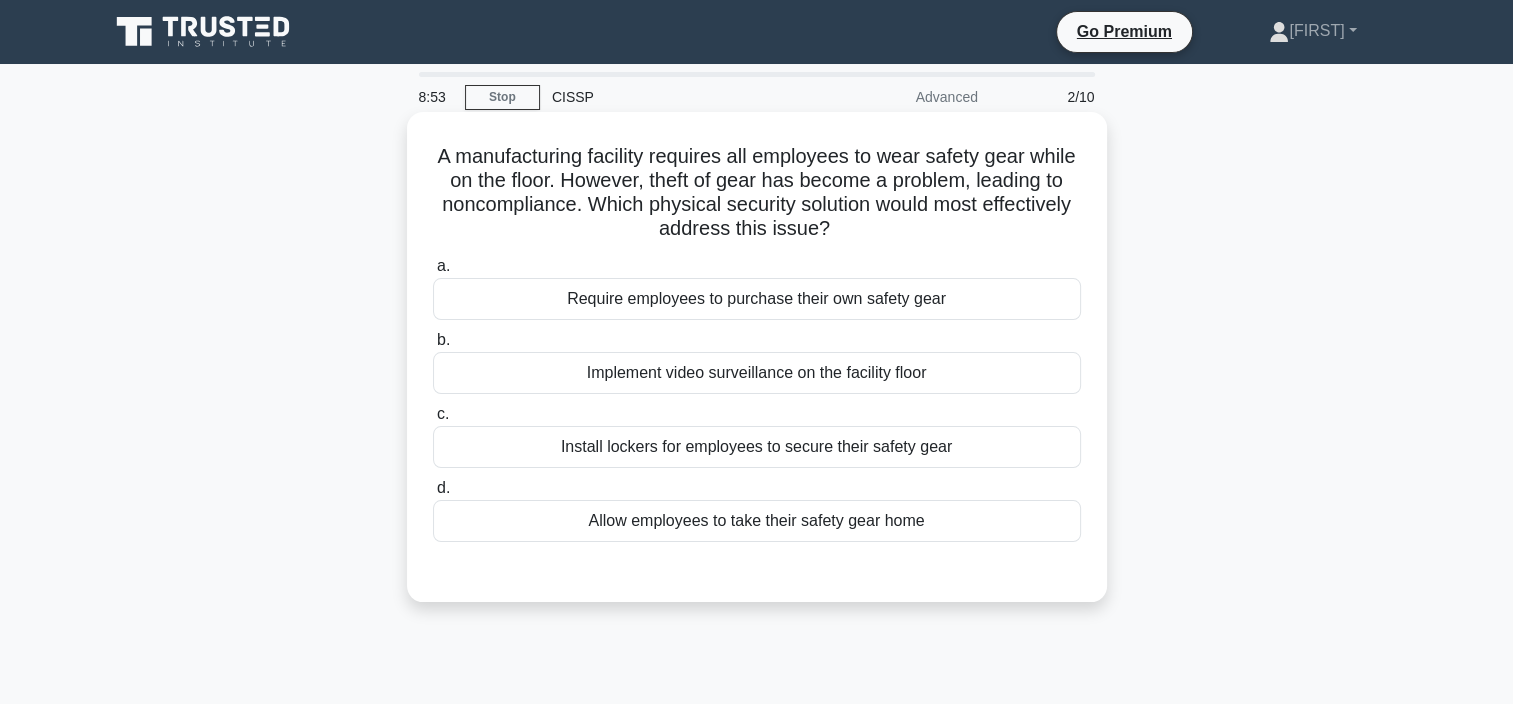 click on "Install lockers for employees to secure their safety gear" at bounding box center (757, 447) 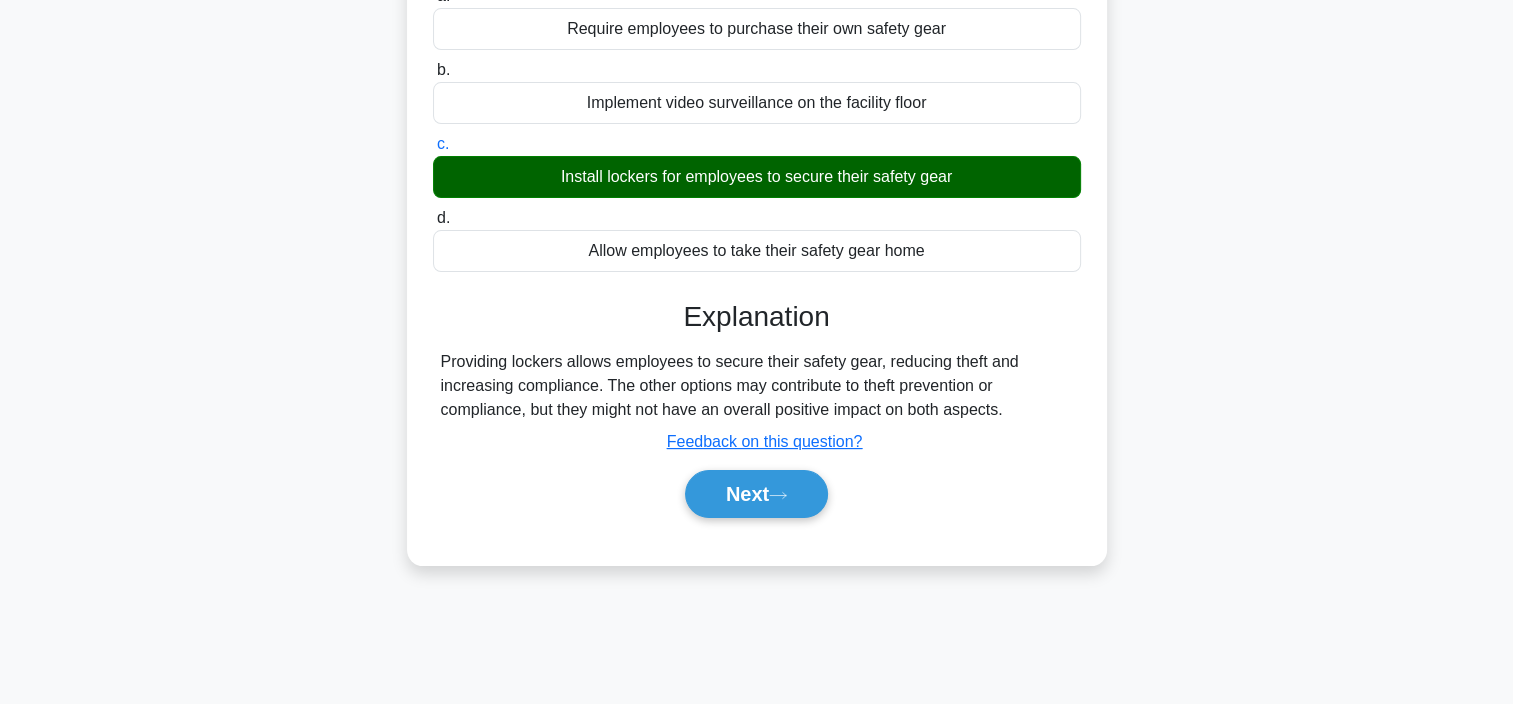 scroll, scrollTop: 376, scrollLeft: 0, axis: vertical 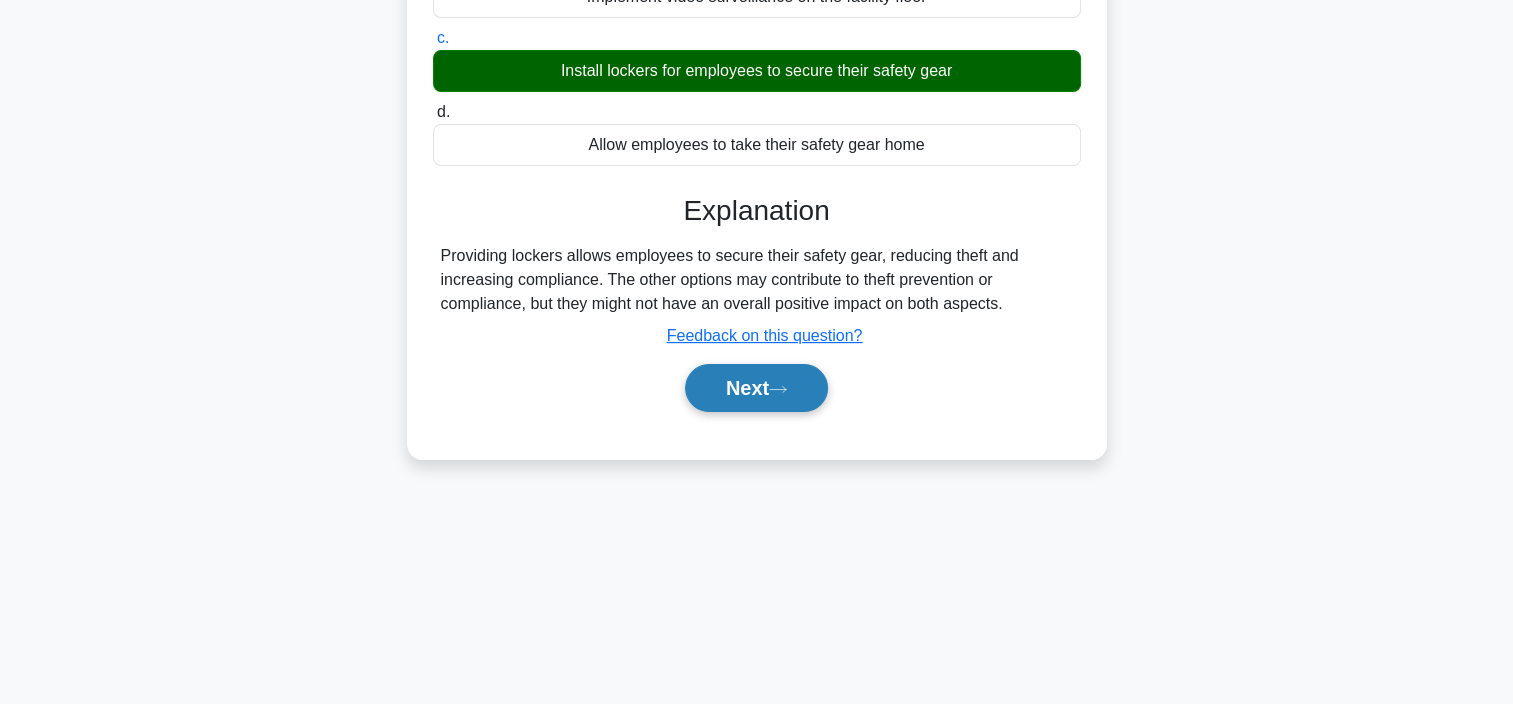 click on "Next" at bounding box center [756, 388] 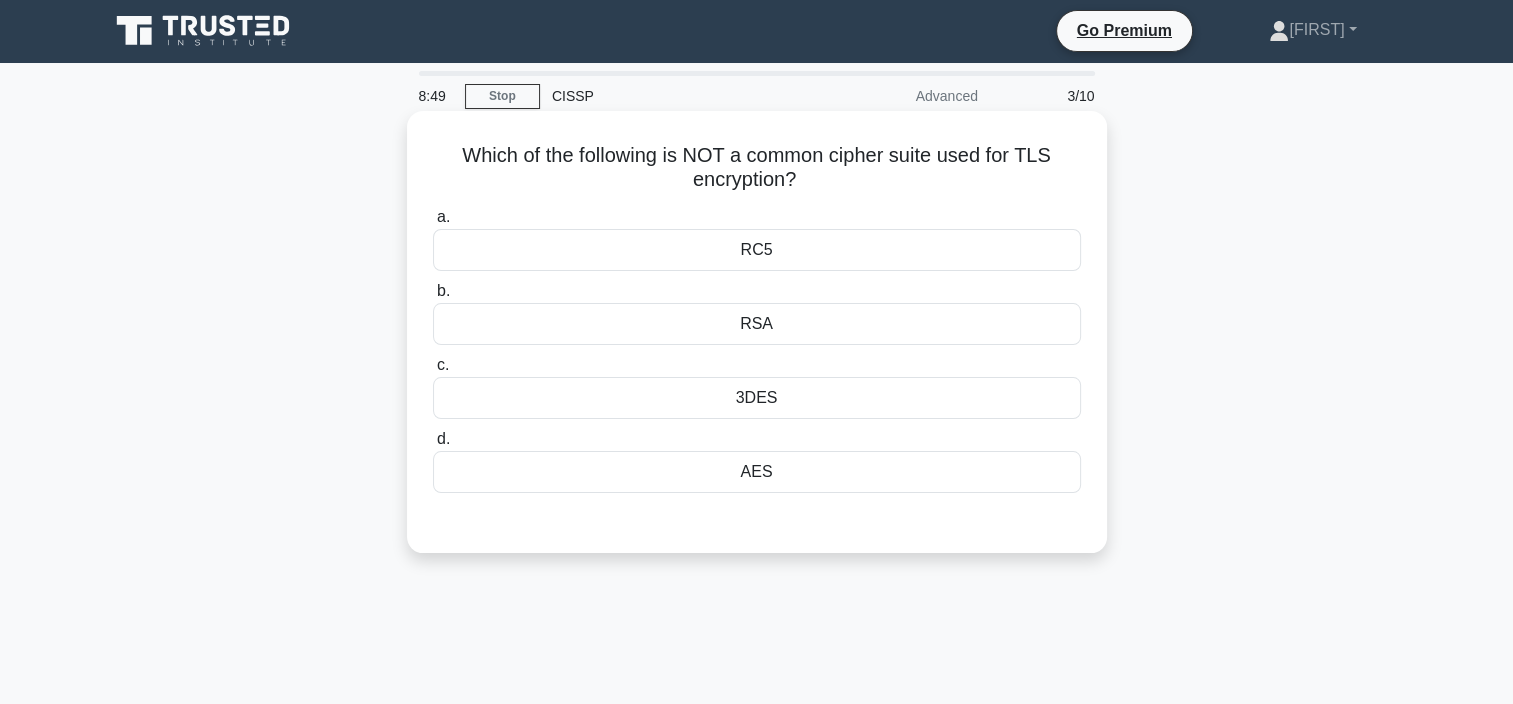 scroll, scrollTop: 0, scrollLeft: 0, axis: both 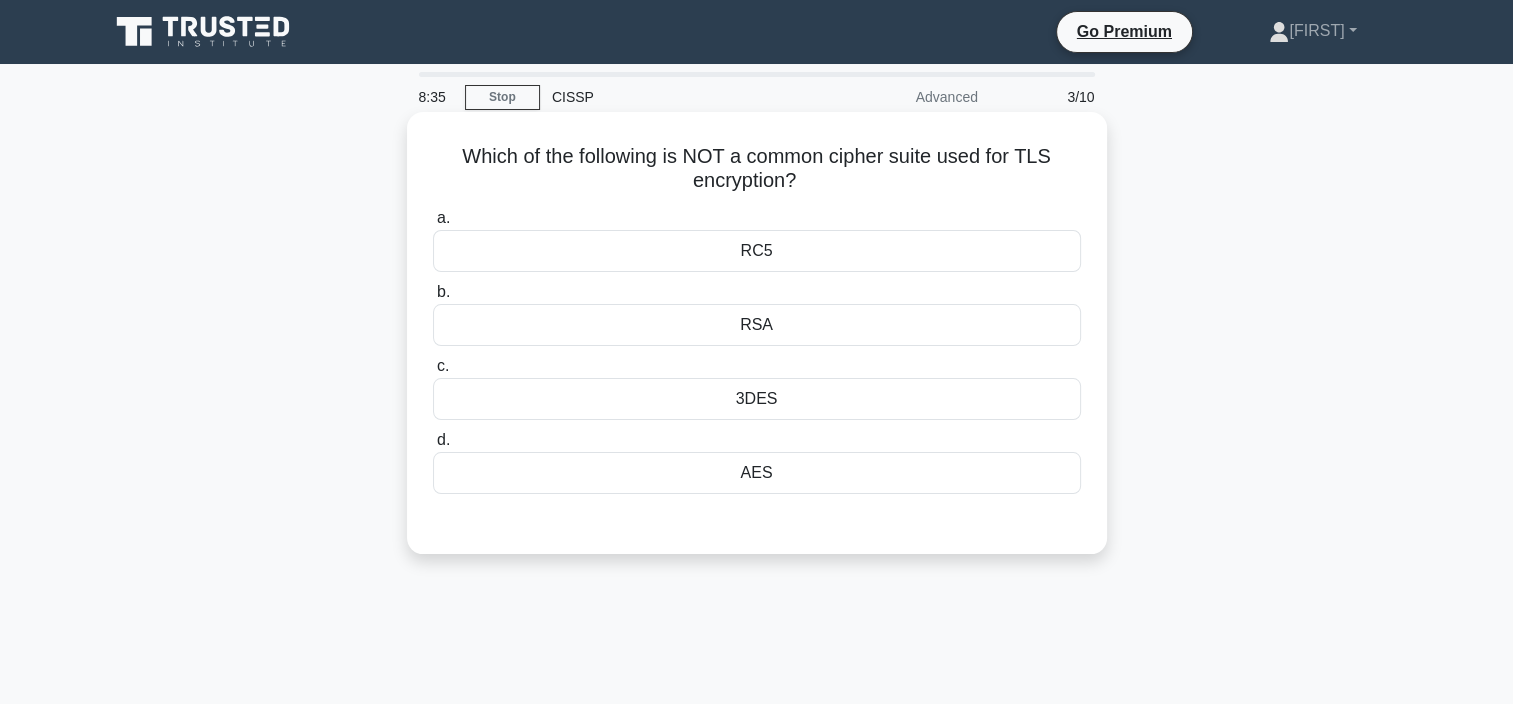click on "3DES" at bounding box center [757, 399] 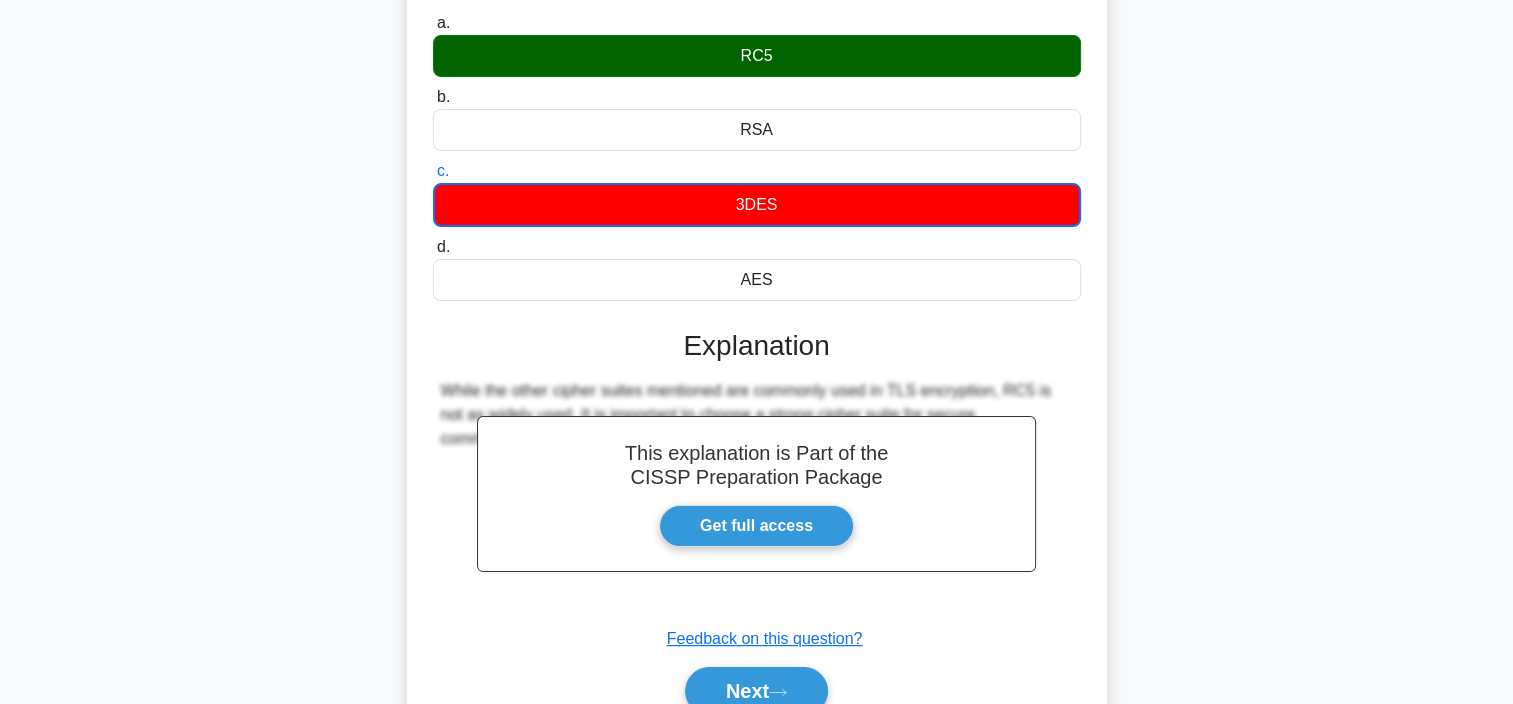 scroll, scrollTop: 376, scrollLeft: 0, axis: vertical 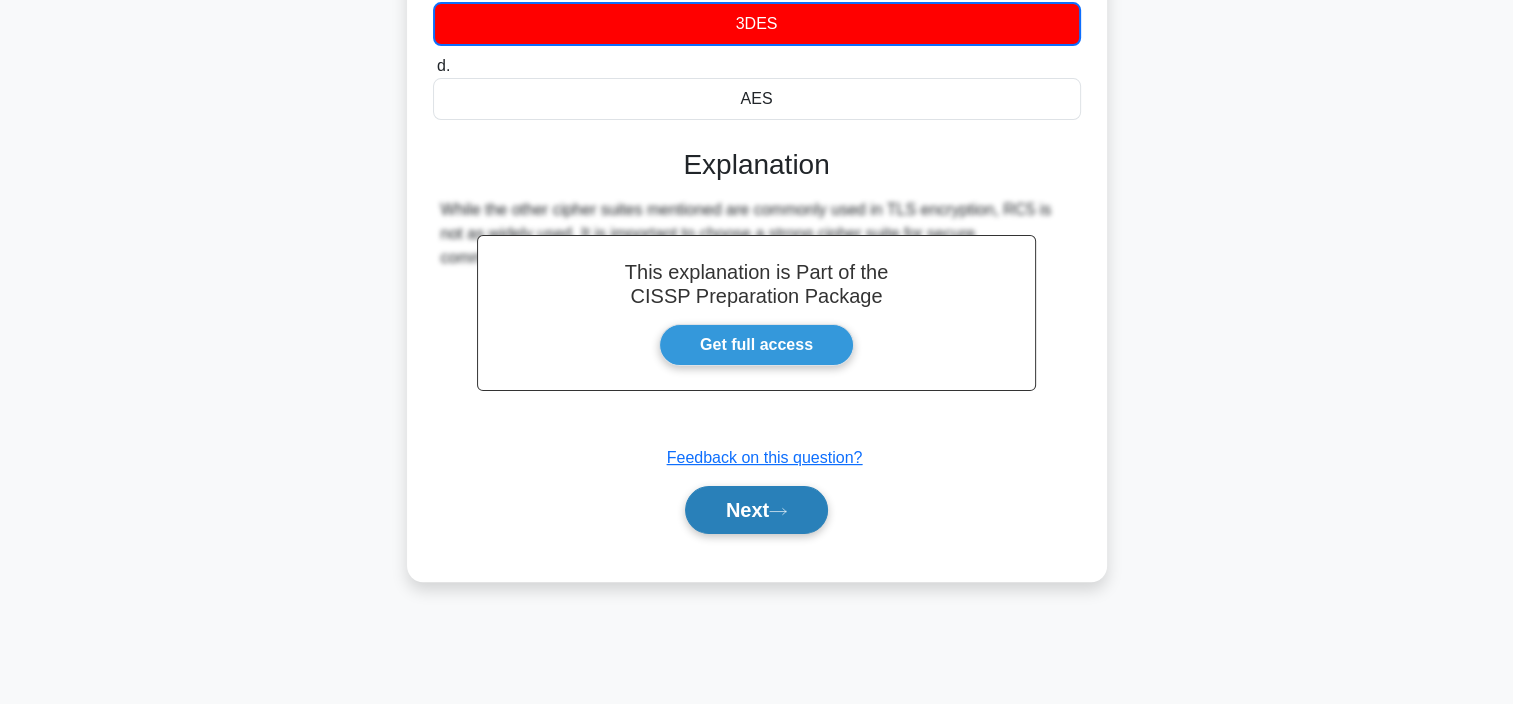 click on "Next" at bounding box center (756, 510) 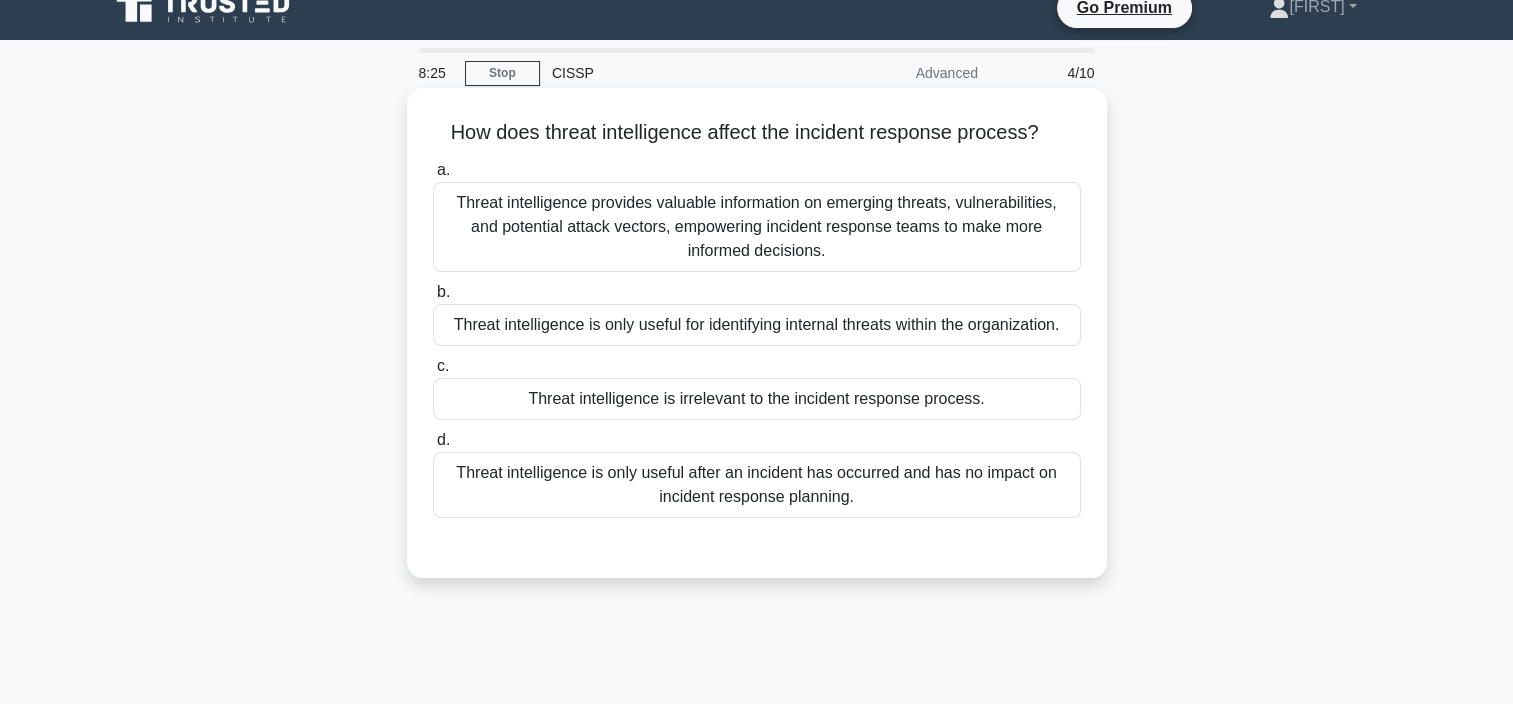 scroll, scrollTop: 0, scrollLeft: 0, axis: both 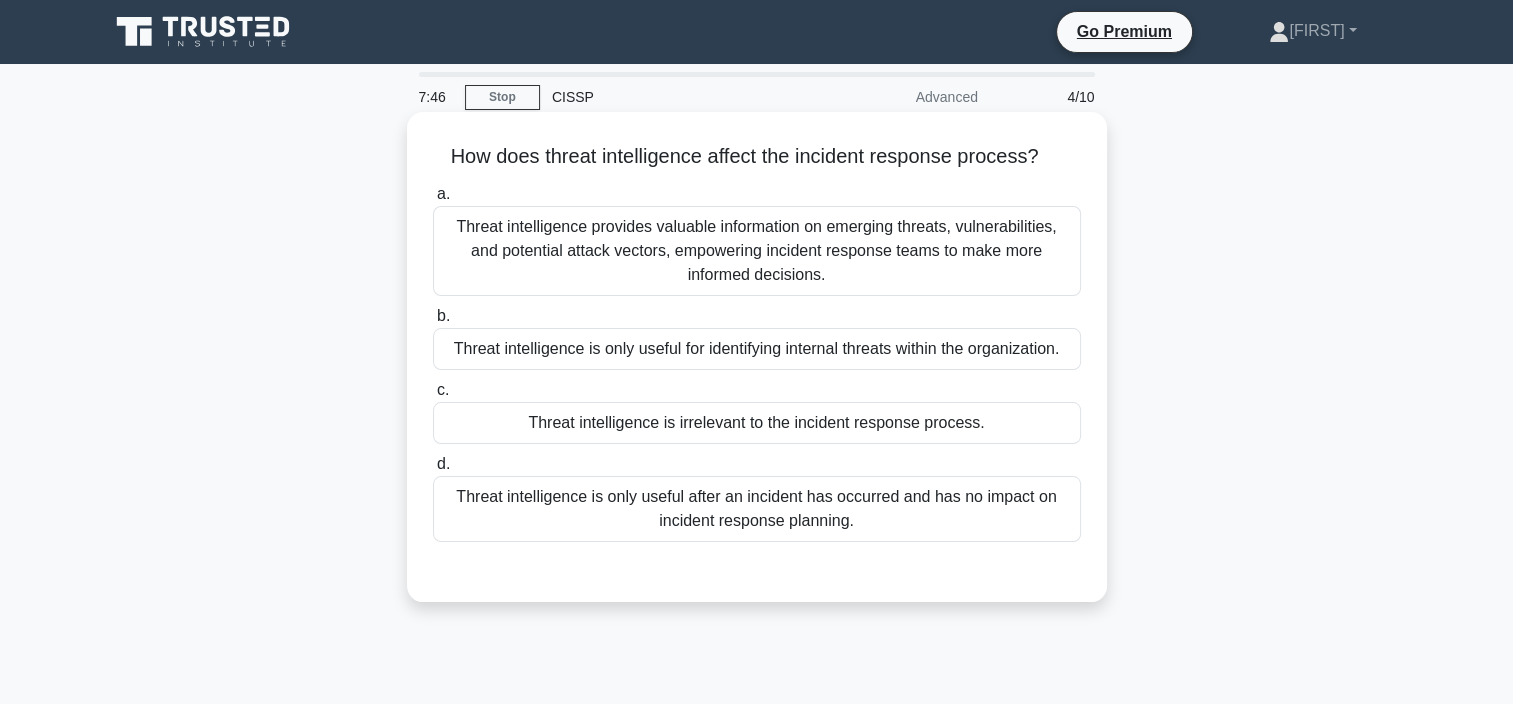 click on "Threat intelligence provides valuable information on emerging threats, vulnerabilities, and potential attack vectors, empowering incident response teams to make more informed decisions." at bounding box center (757, 251) 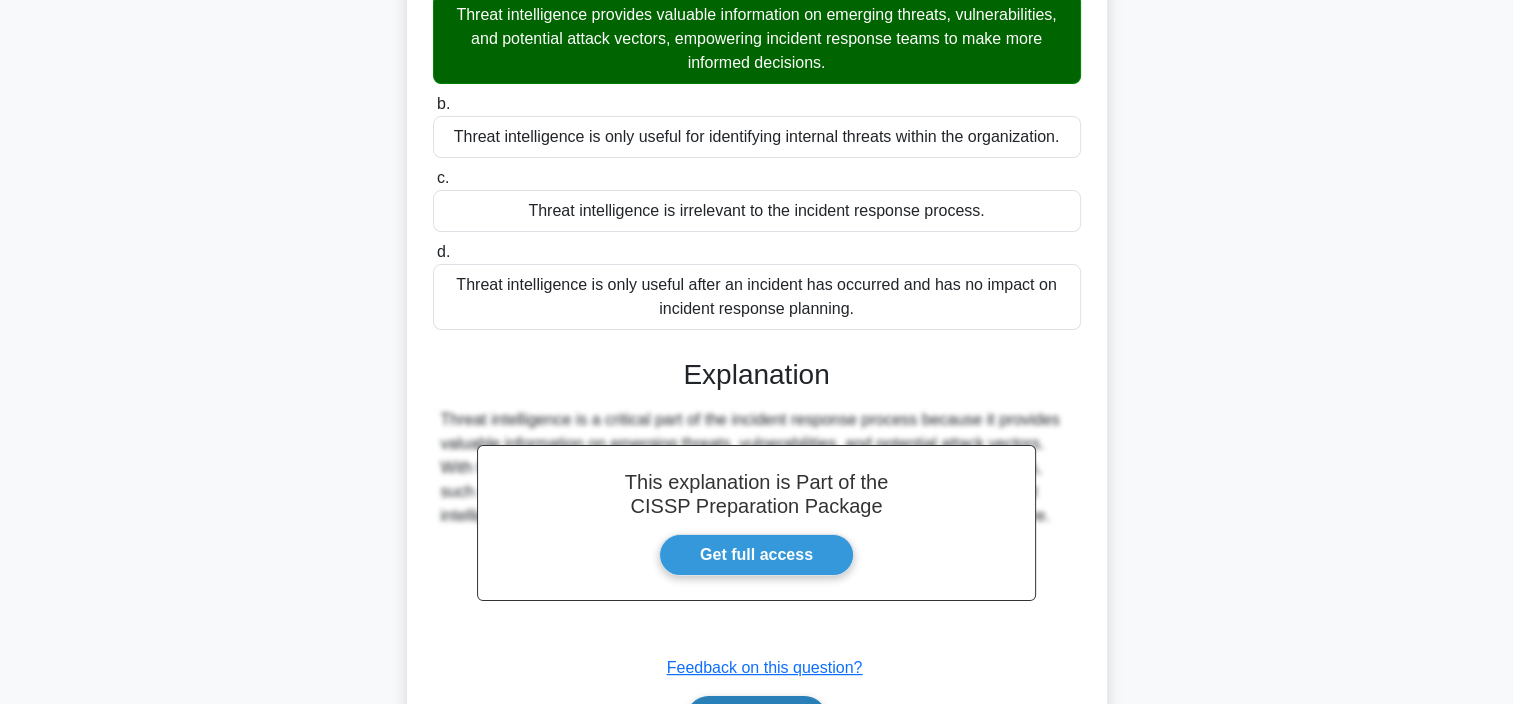 scroll, scrollTop: 376, scrollLeft: 0, axis: vertical 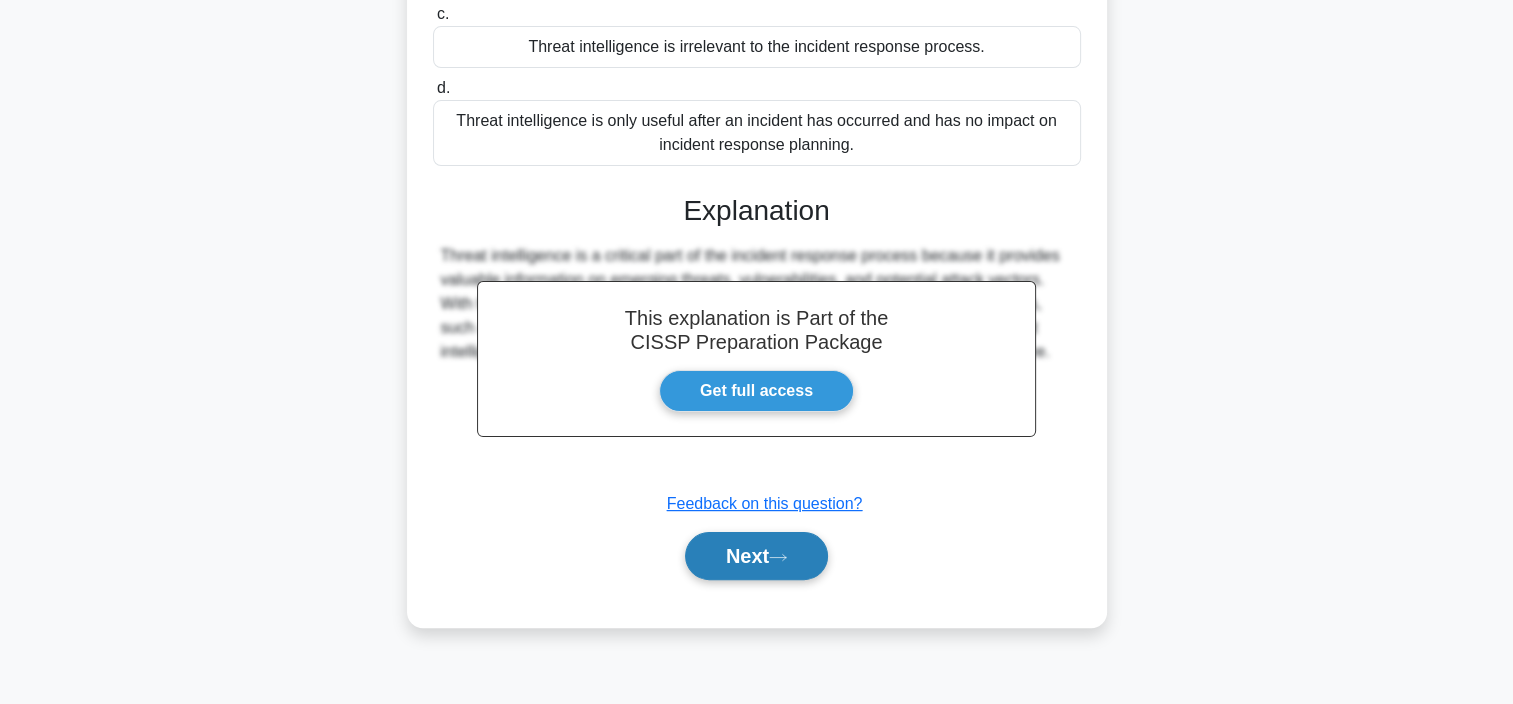 click on "Next" at bounding box center (756, 556) 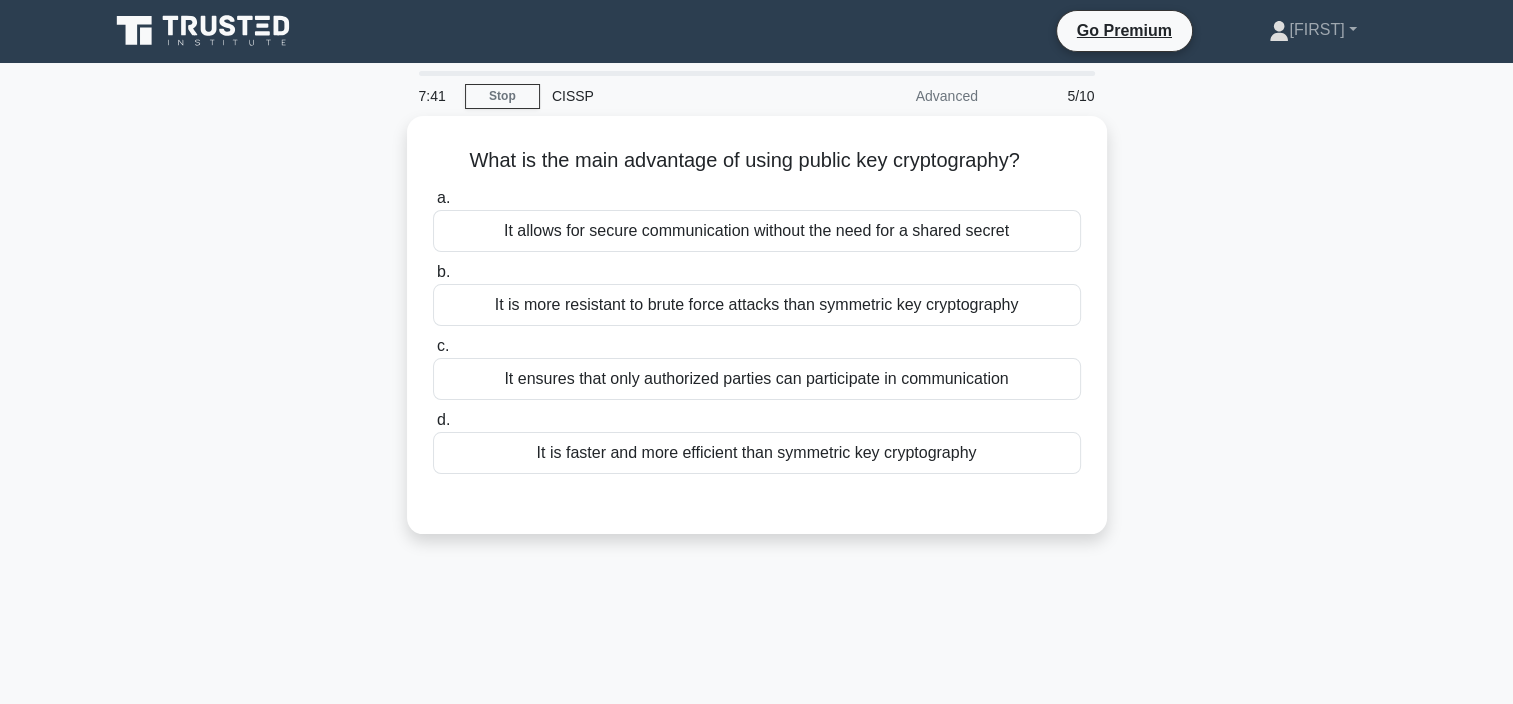 scroll, scrollTop: 0, scrollLeft: 0, axis: both 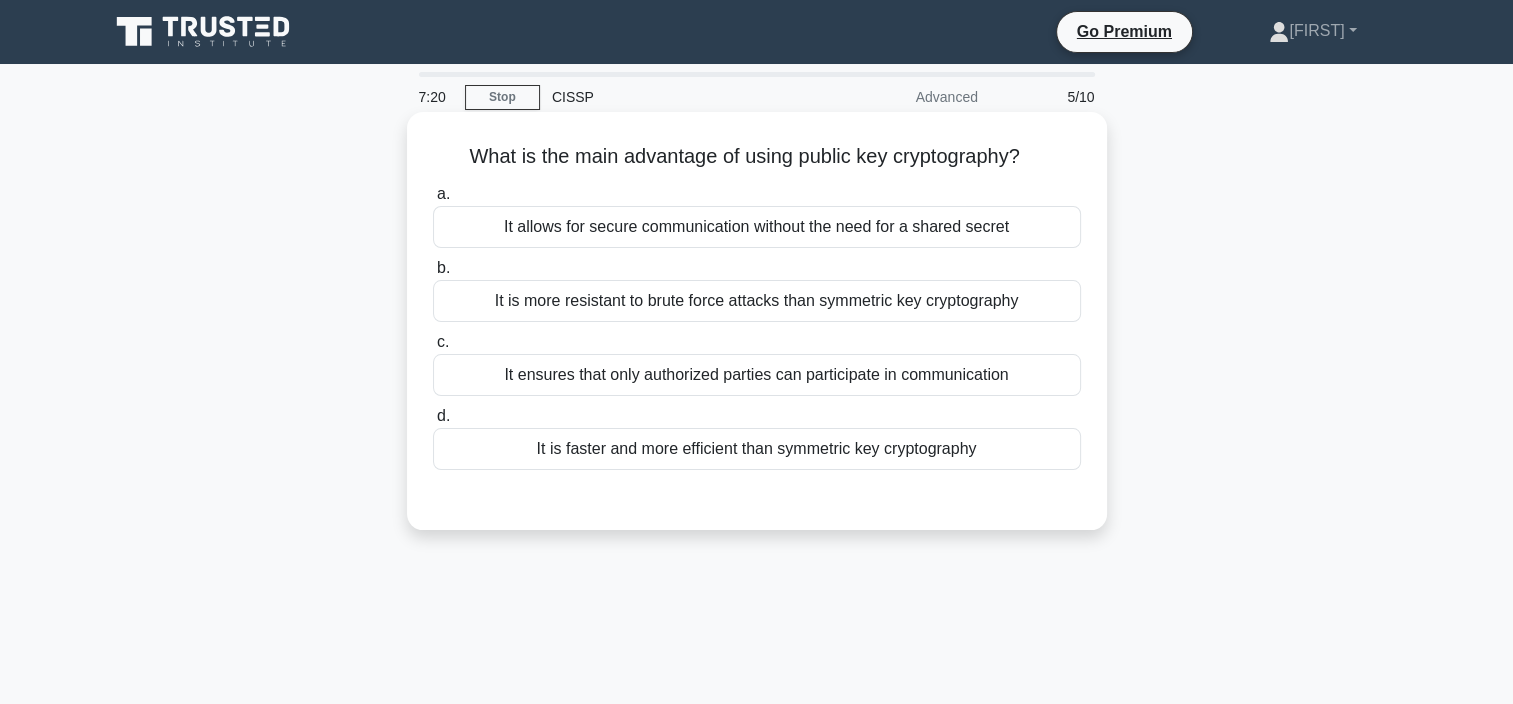 click on "It allows for secure communication without the need for a shared secret" at bounding box center [757, 227] 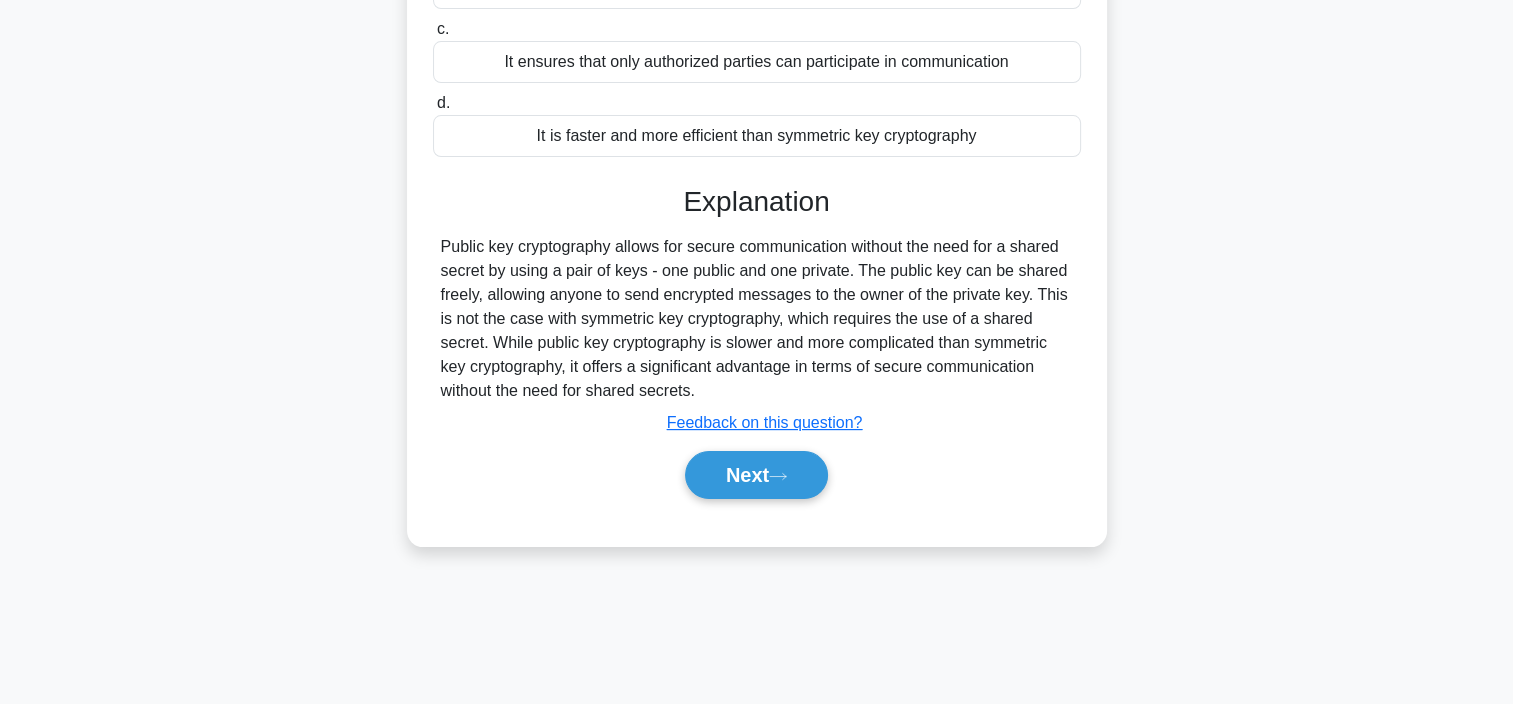 scroll, scrollTop: 376, scrollLeft: 0, axis: vertical 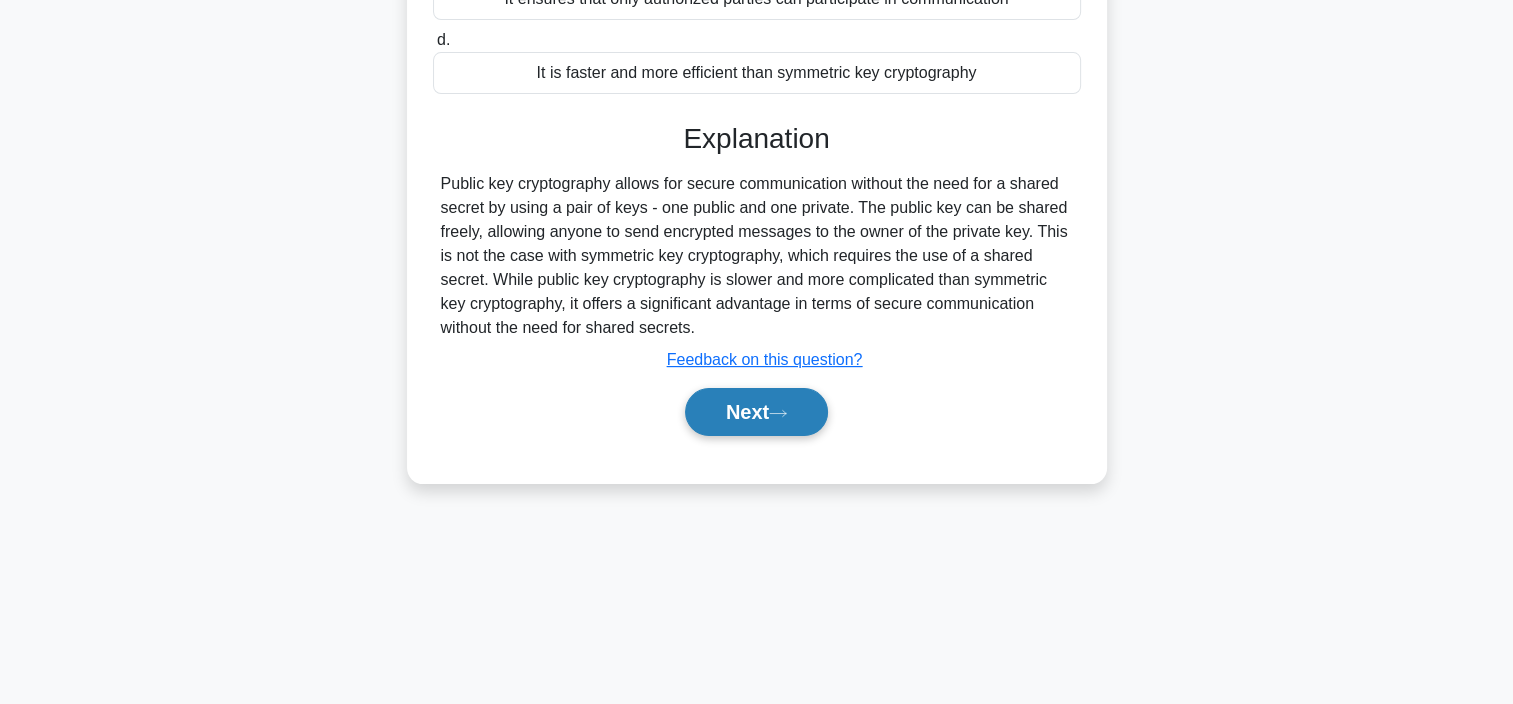 click on "Next" at bounding box center [756, 412] 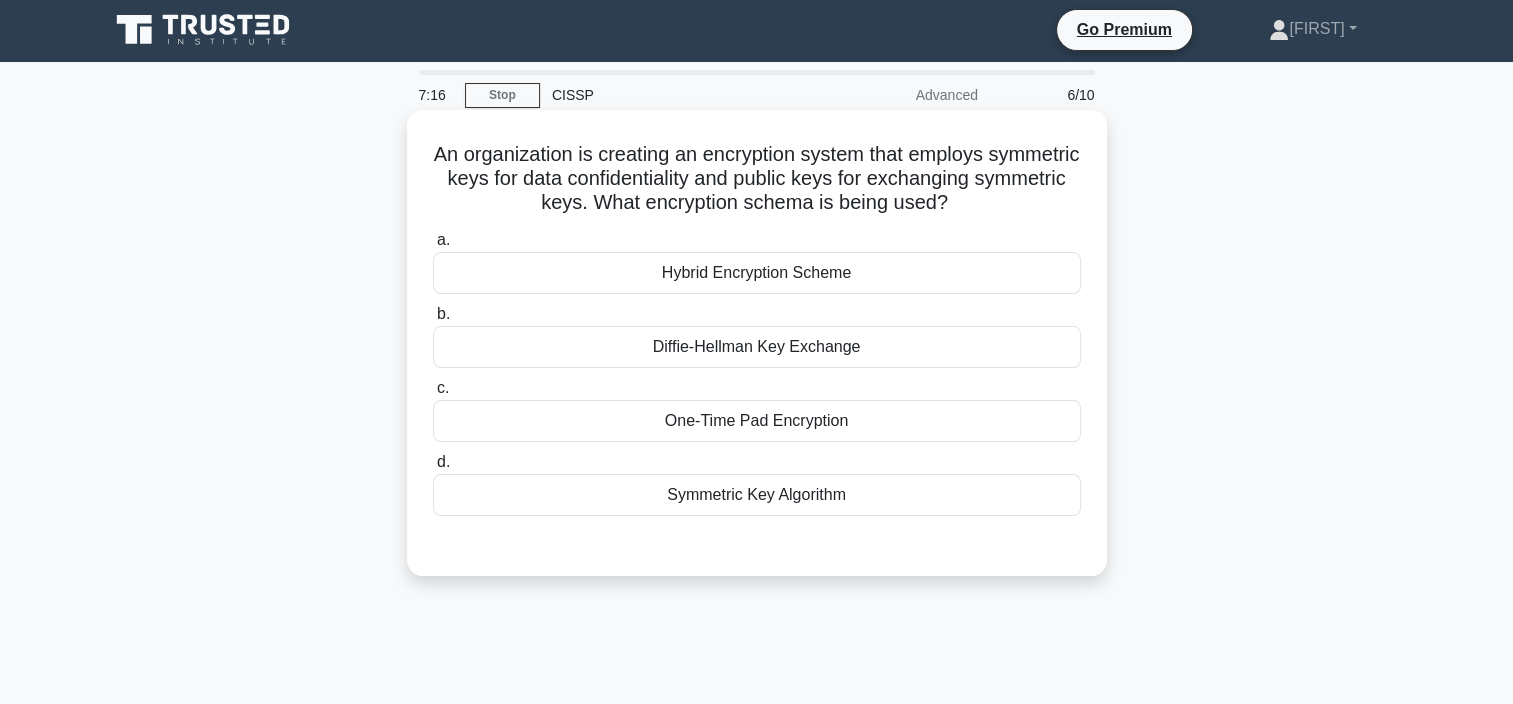 scroll, scrollTop: 0, scrollLeft: 0, axis: both 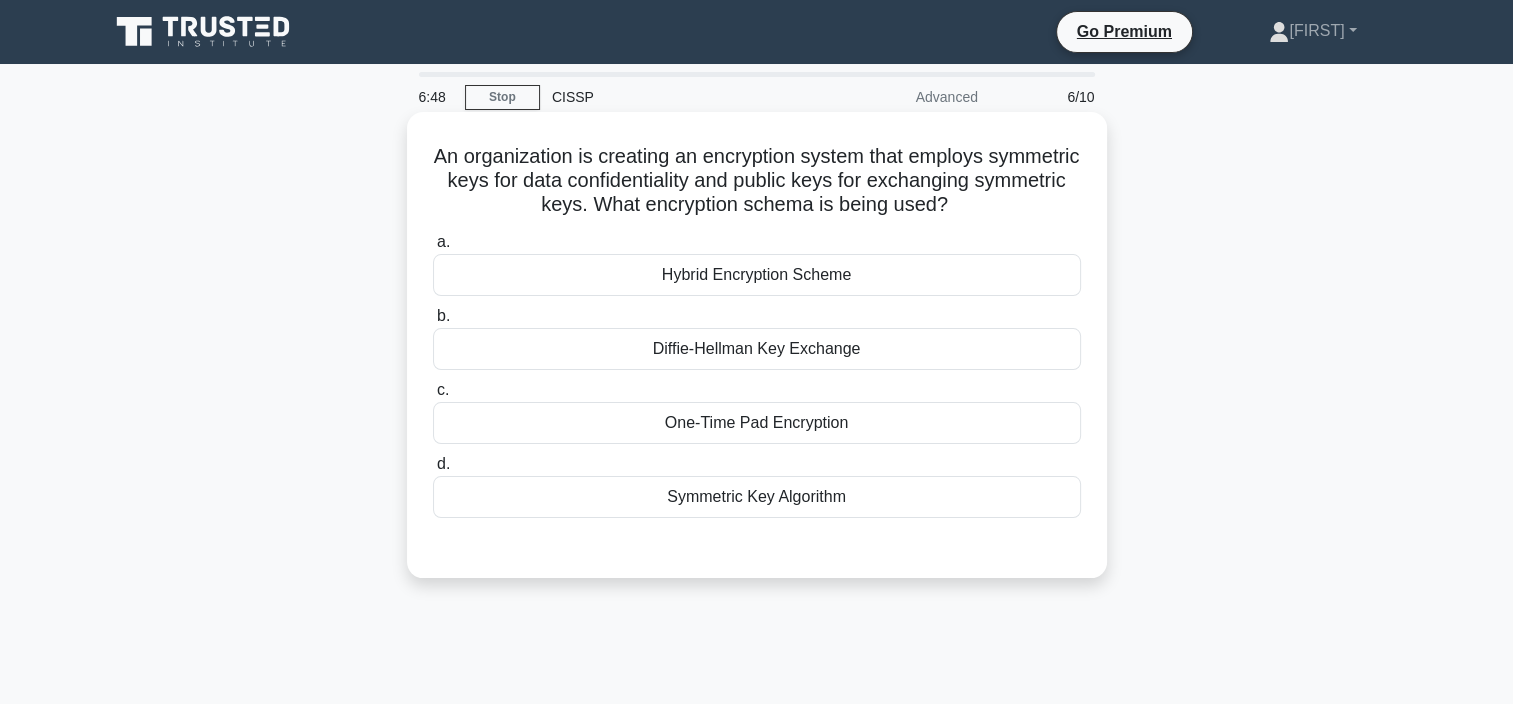 click on "Diffie-Hellman Key Exchange" at bounding box center (757, 349) 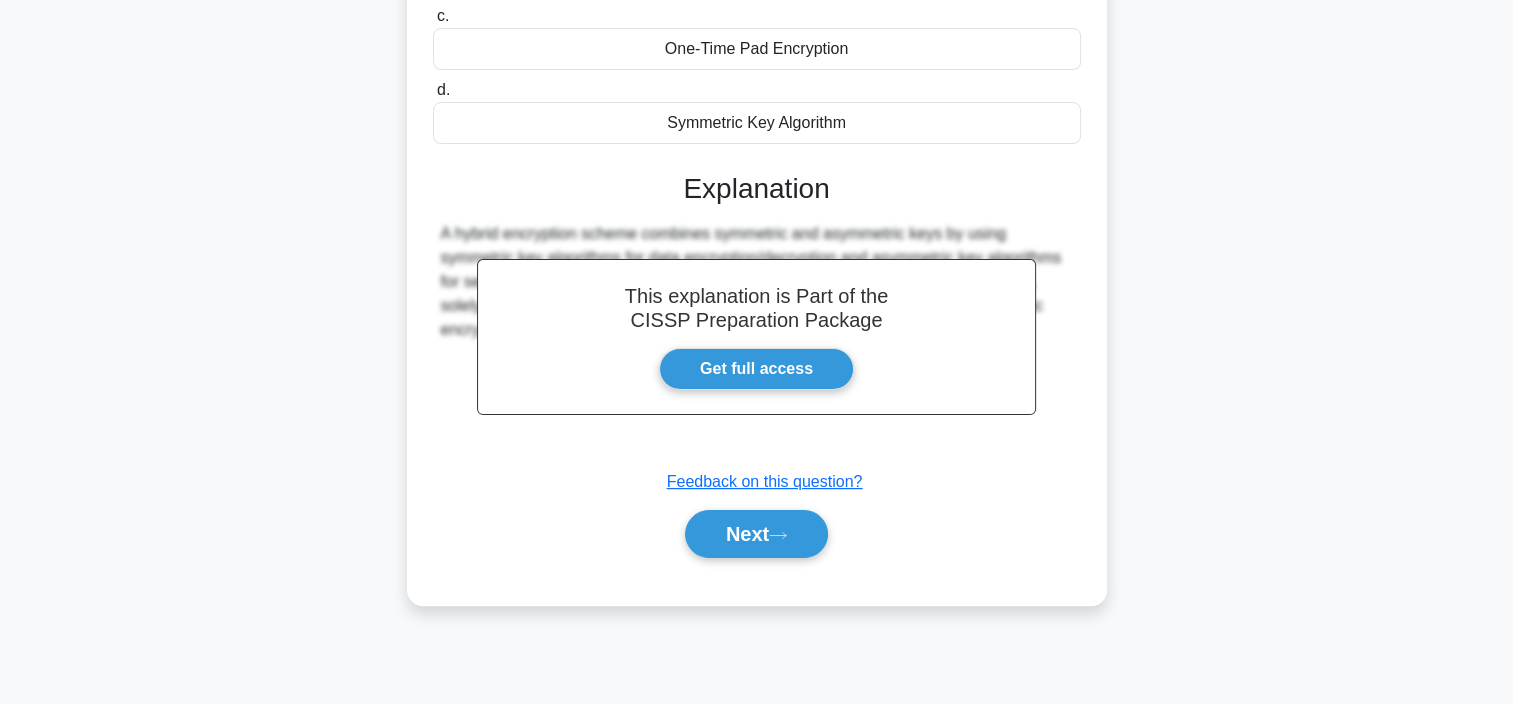 scroll, scrollTop: 376, scrollLeft: 0, axis: vertical 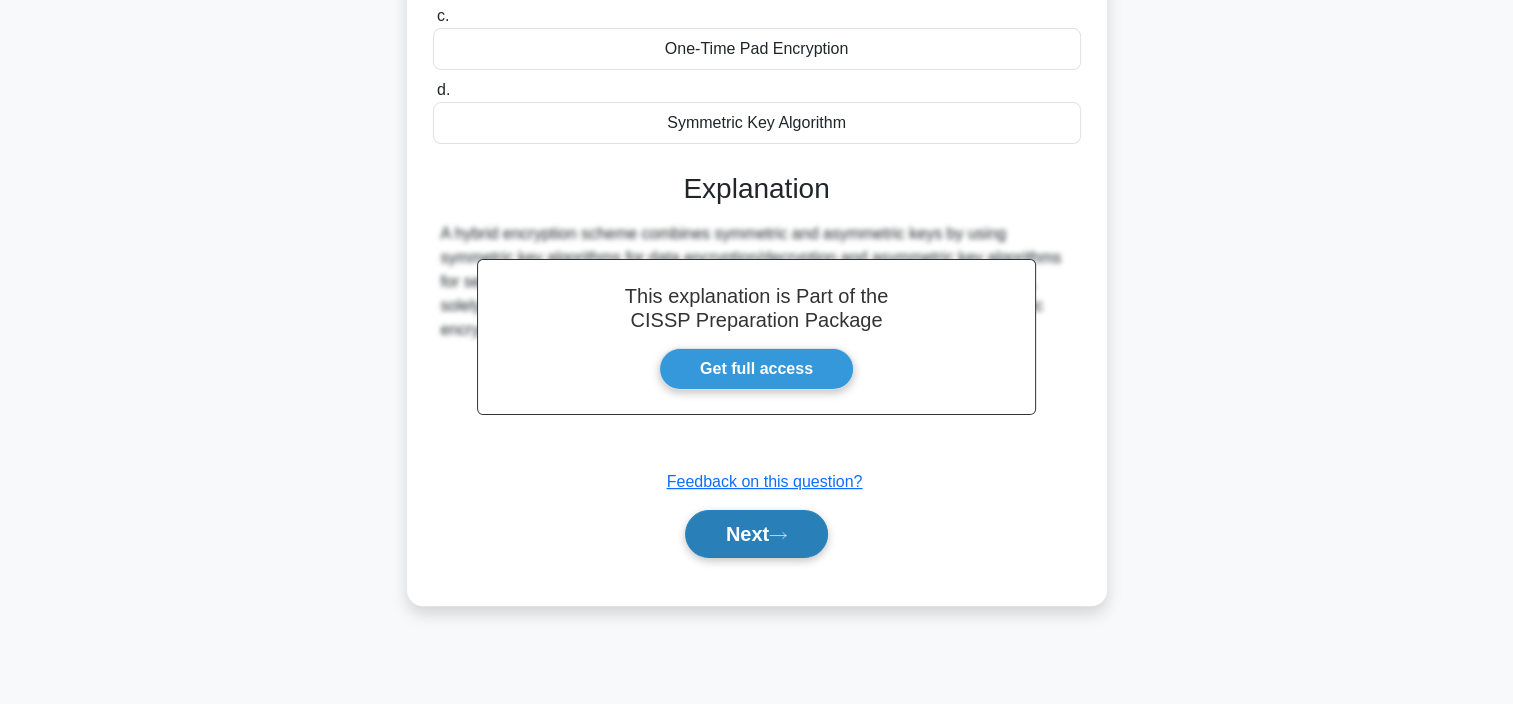 click on "Next" at bounding box center [756, 534] 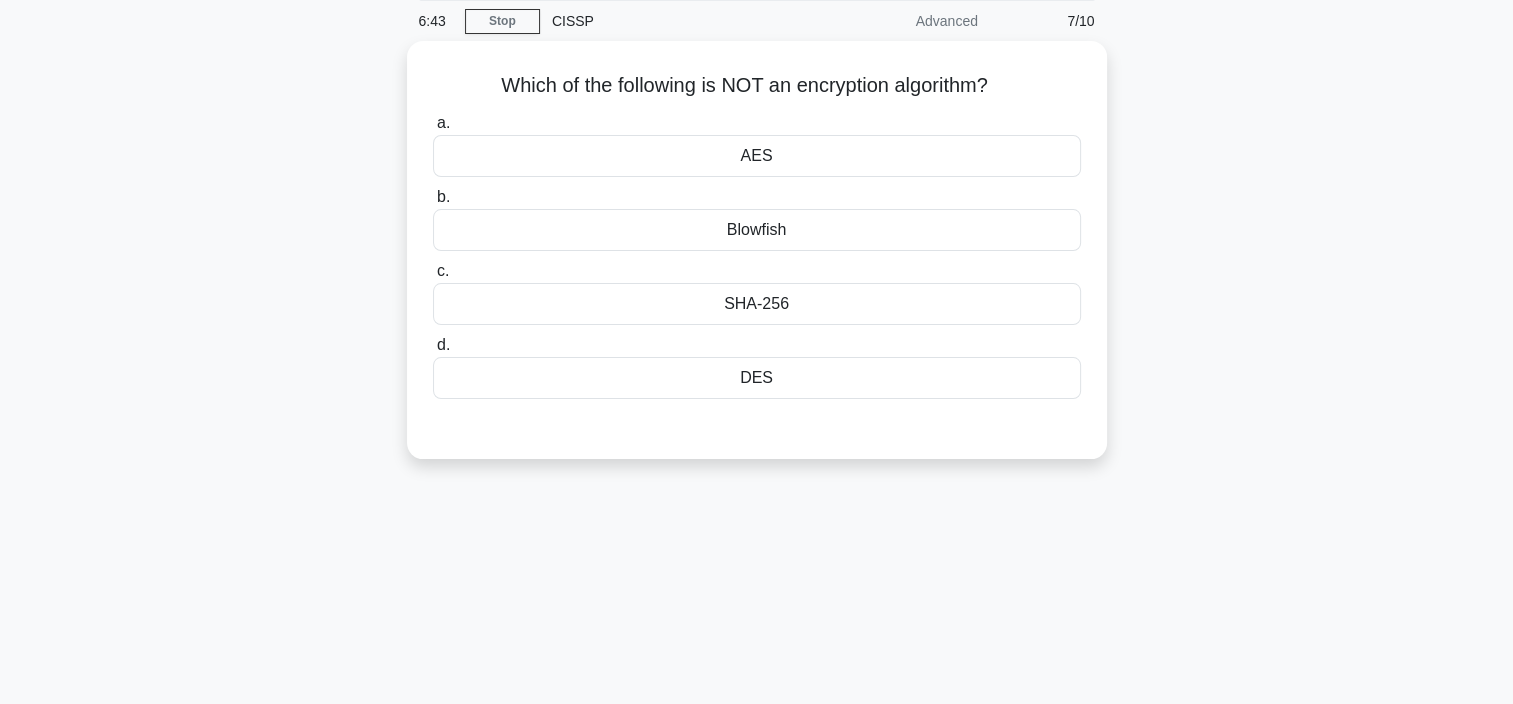 scroll, scrollTop: 0, scrollLeft: 0, axis: both 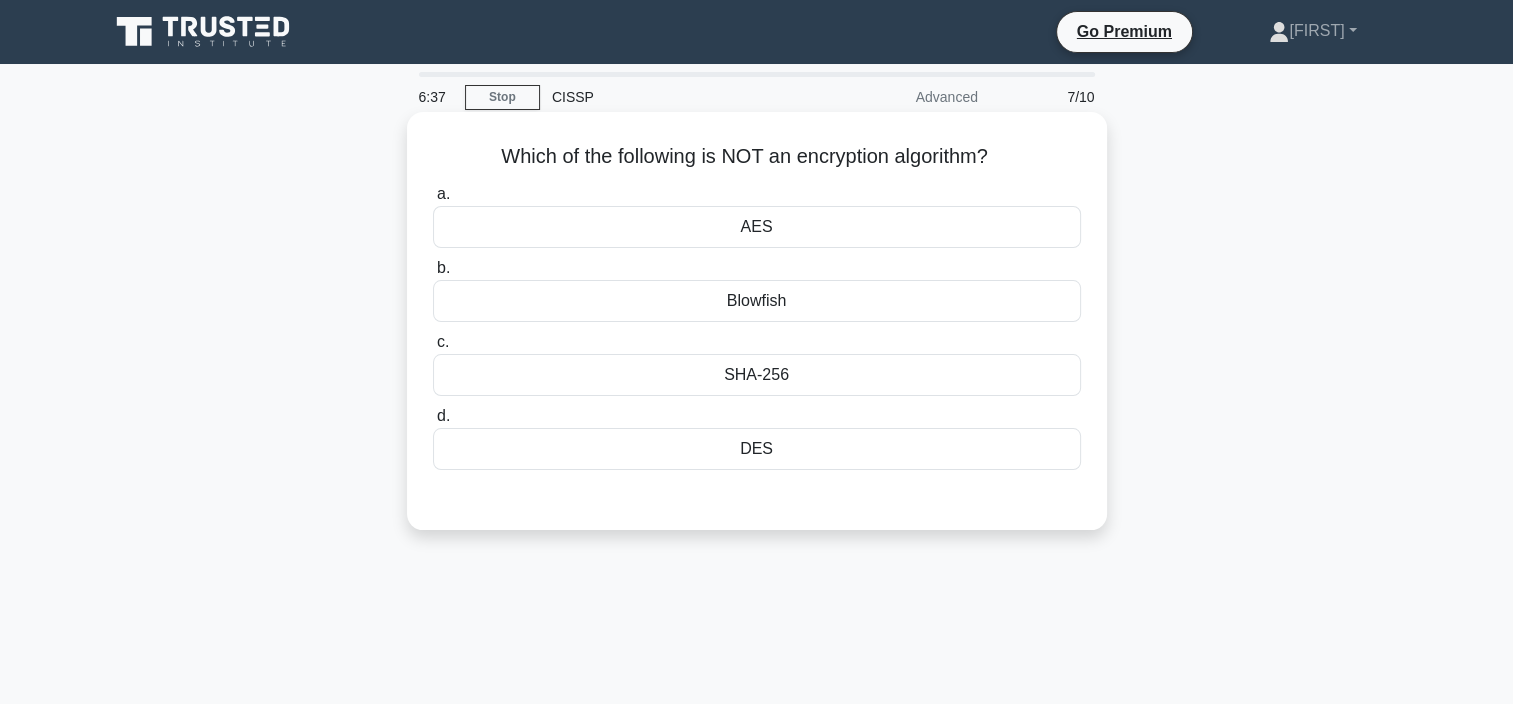 click on "SHA-256" at bounding box center [757, 375] 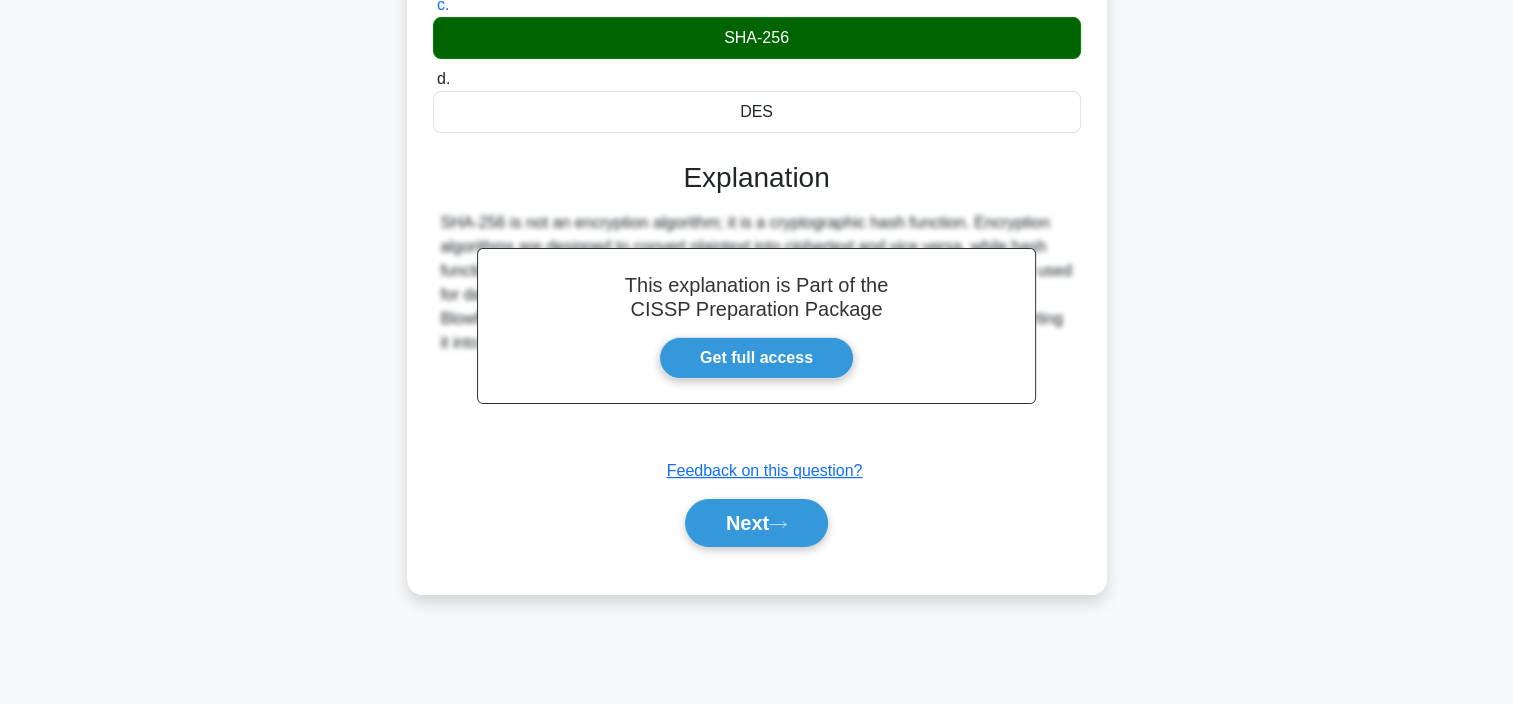 scroll, scrollTop: 376, scrollLeft: 0, axis: vertical 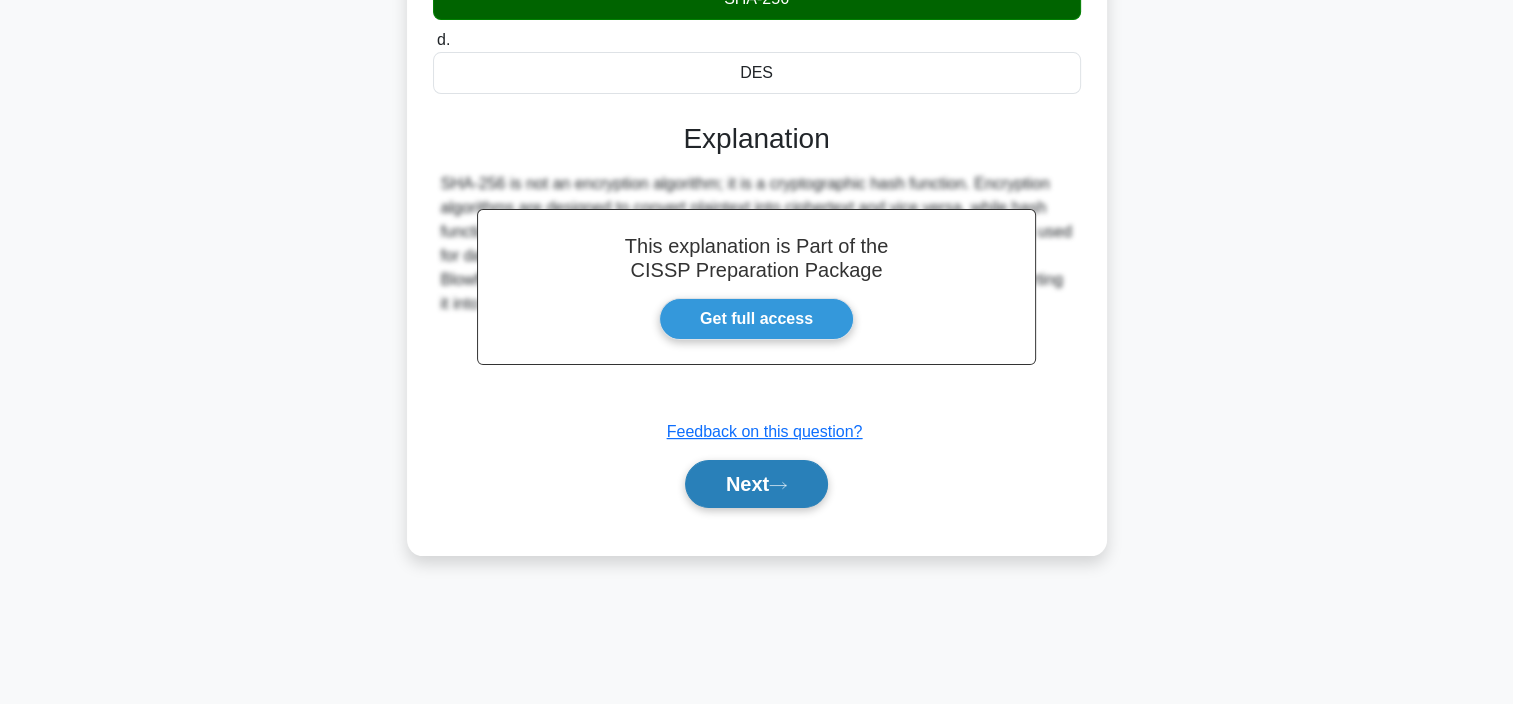 click on "Next" at bounding box center (756, 484) 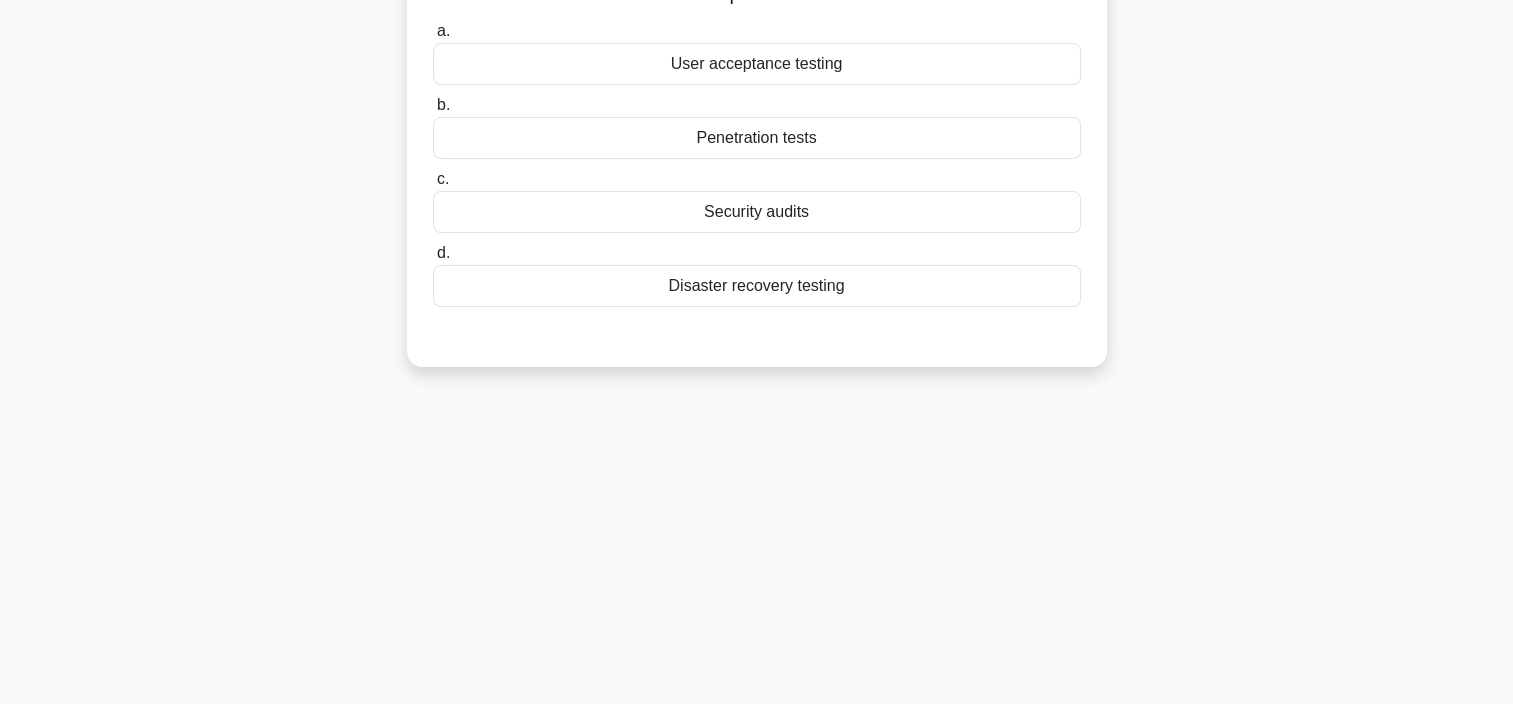 scroll, scrollTop: 0, scrollLeft: 0, axis: both 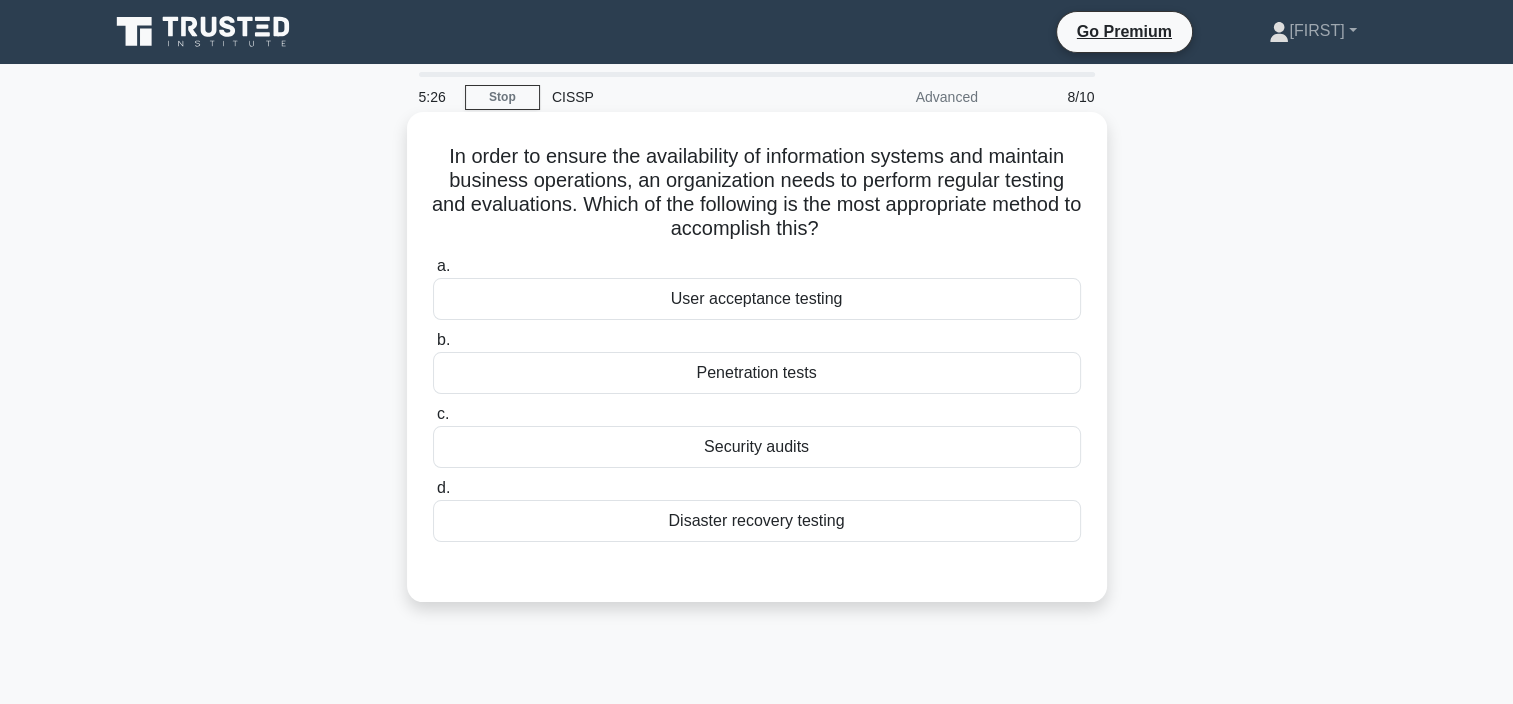 click on "Security audits" at bounding box center [757, 447] 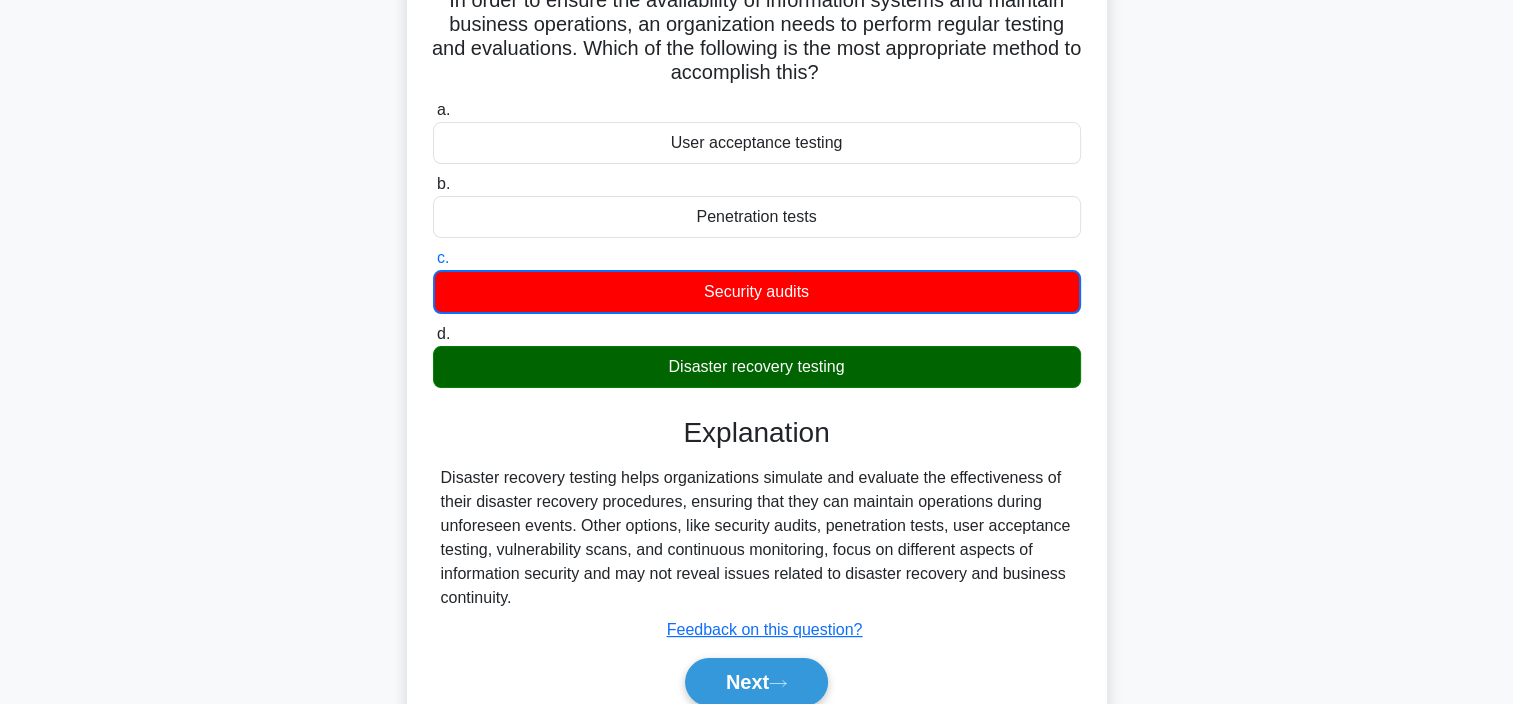 scroll, scrollTop: 376, scrollLeft: 0, axis: vertical 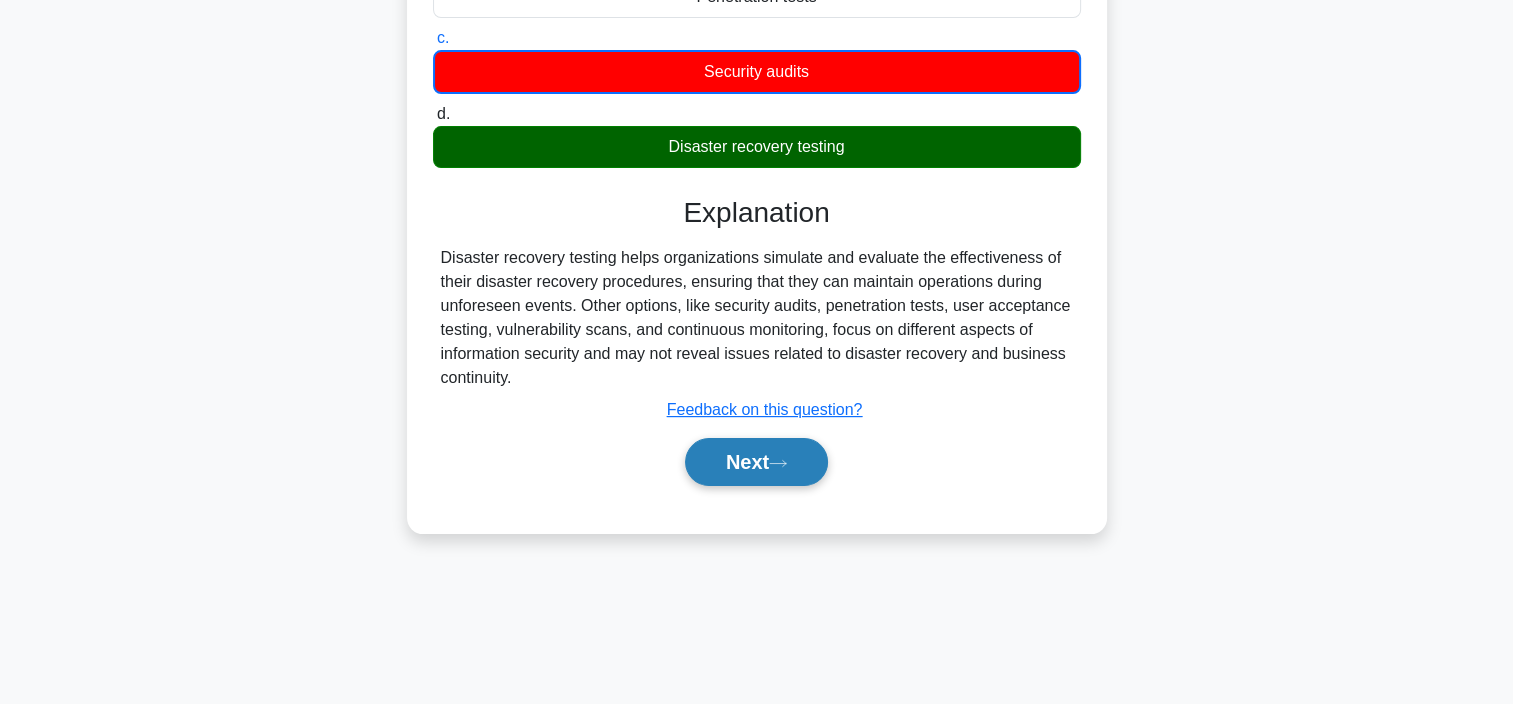click on "Next" at bounding box center [756, 462] 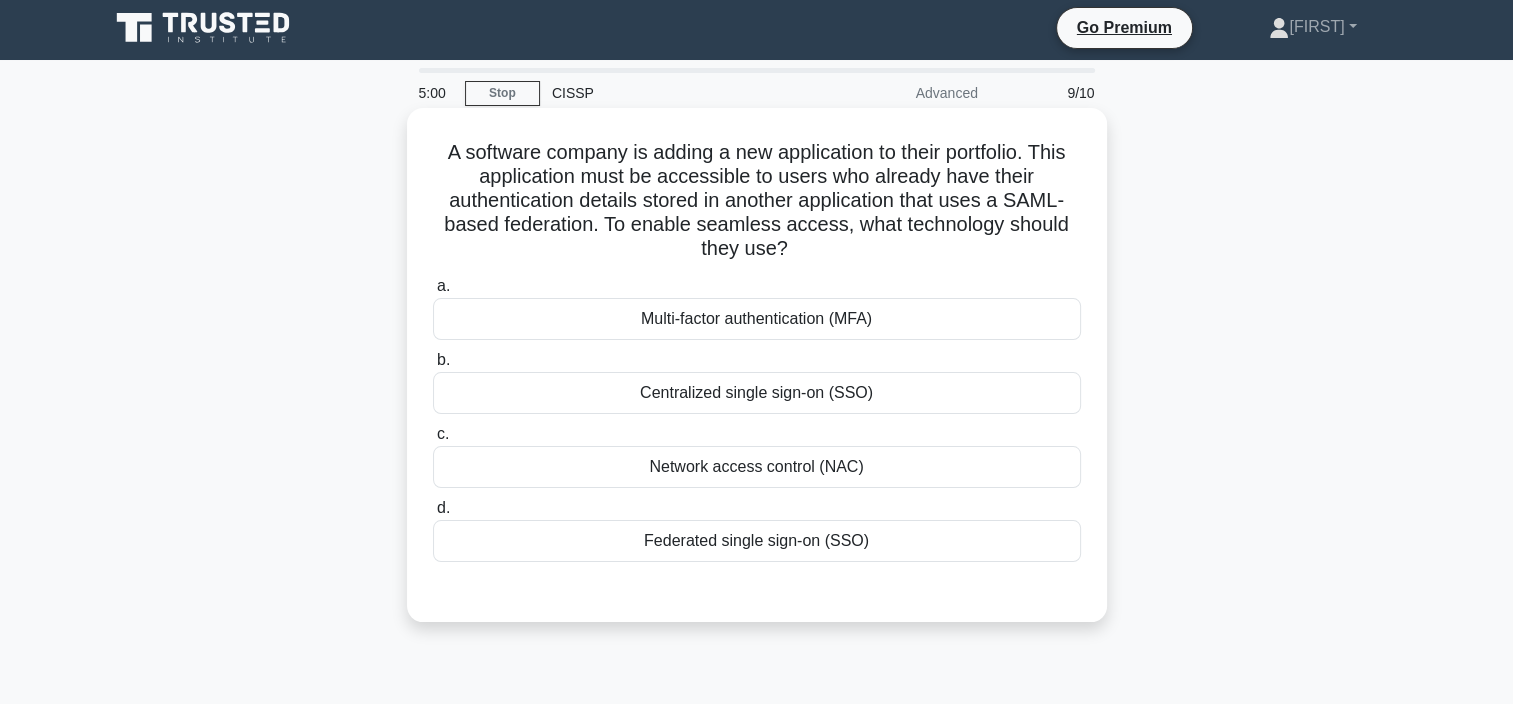 scroll, scrollTop: 0, scrollLeft: 0, axis: both 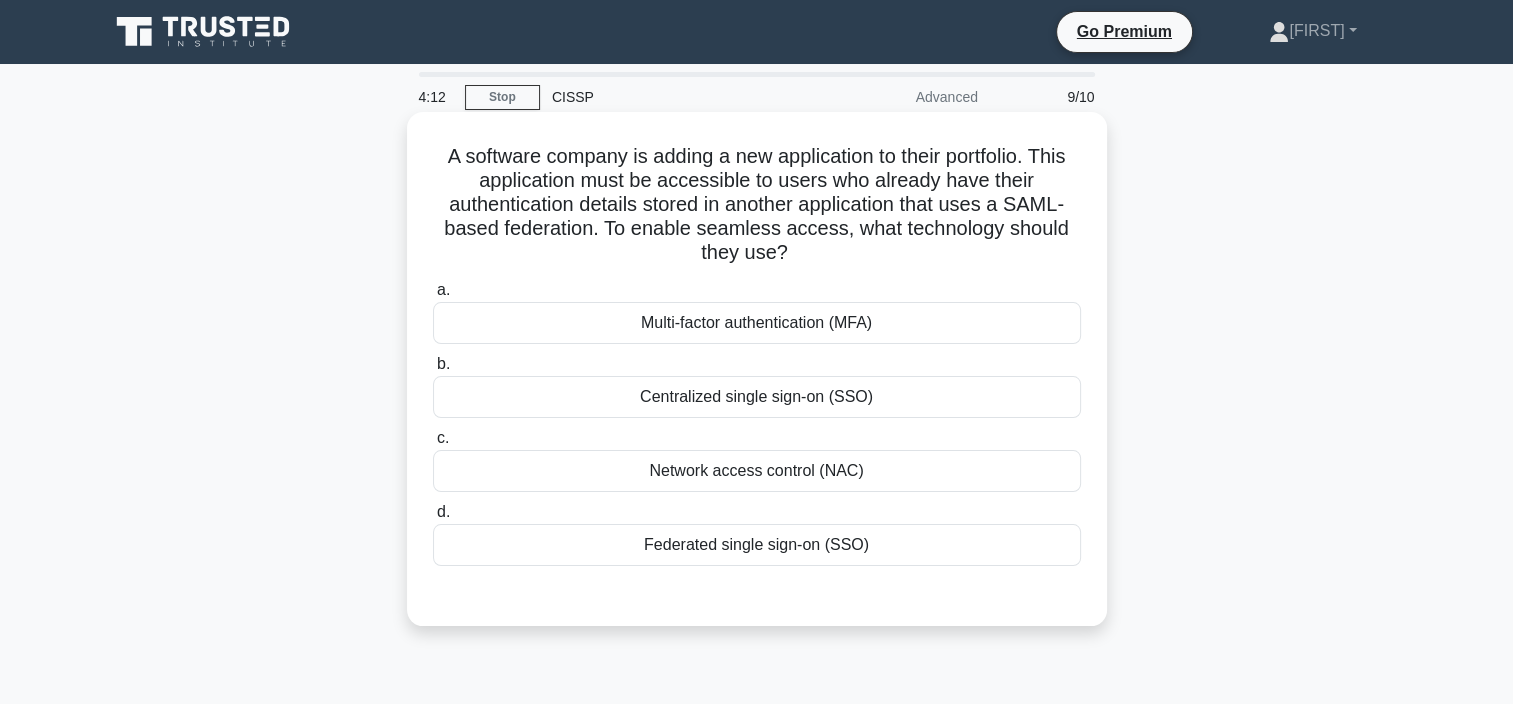 click on "Federated single sign-on (SSO)" at bounding box center (757, 545) 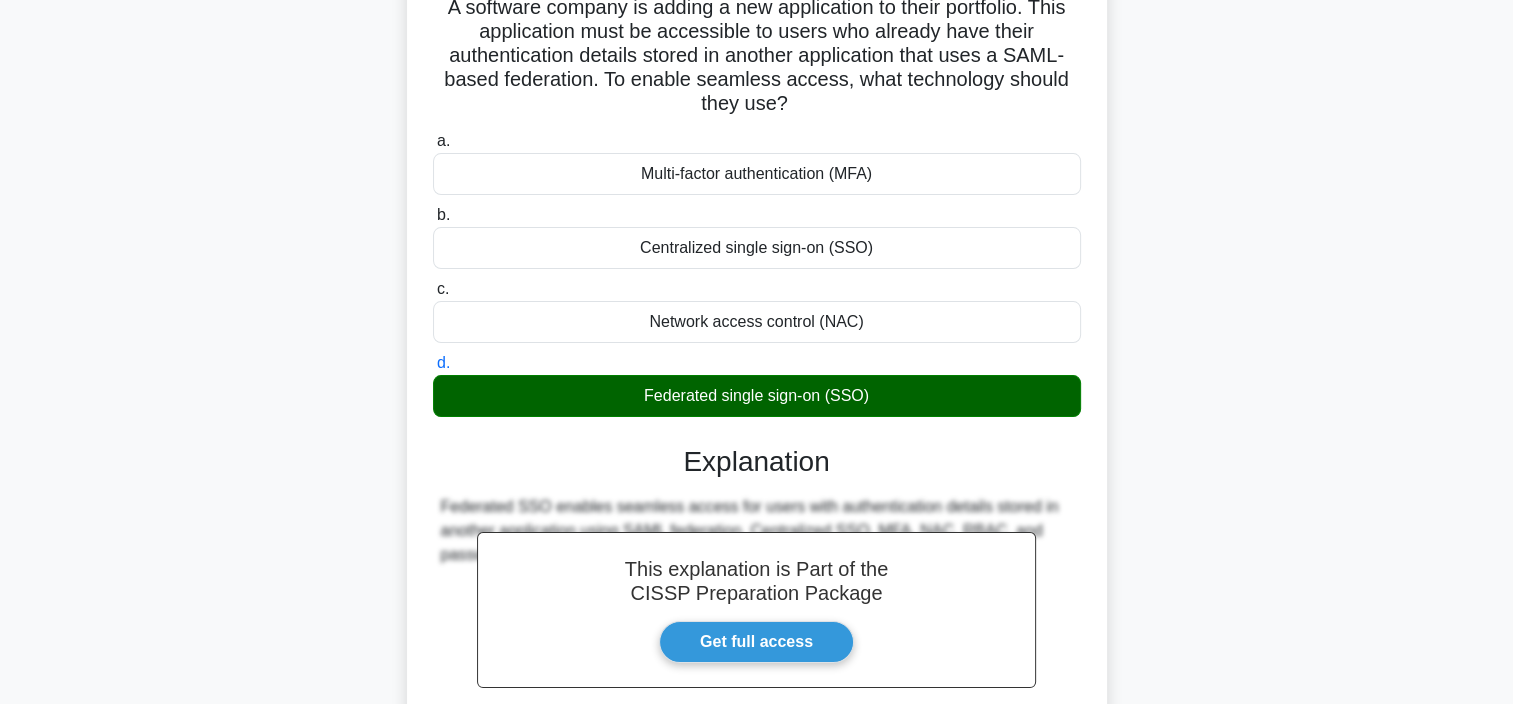 scroll, scrollTop: 376, scrollLeft: 0, axis: vertical 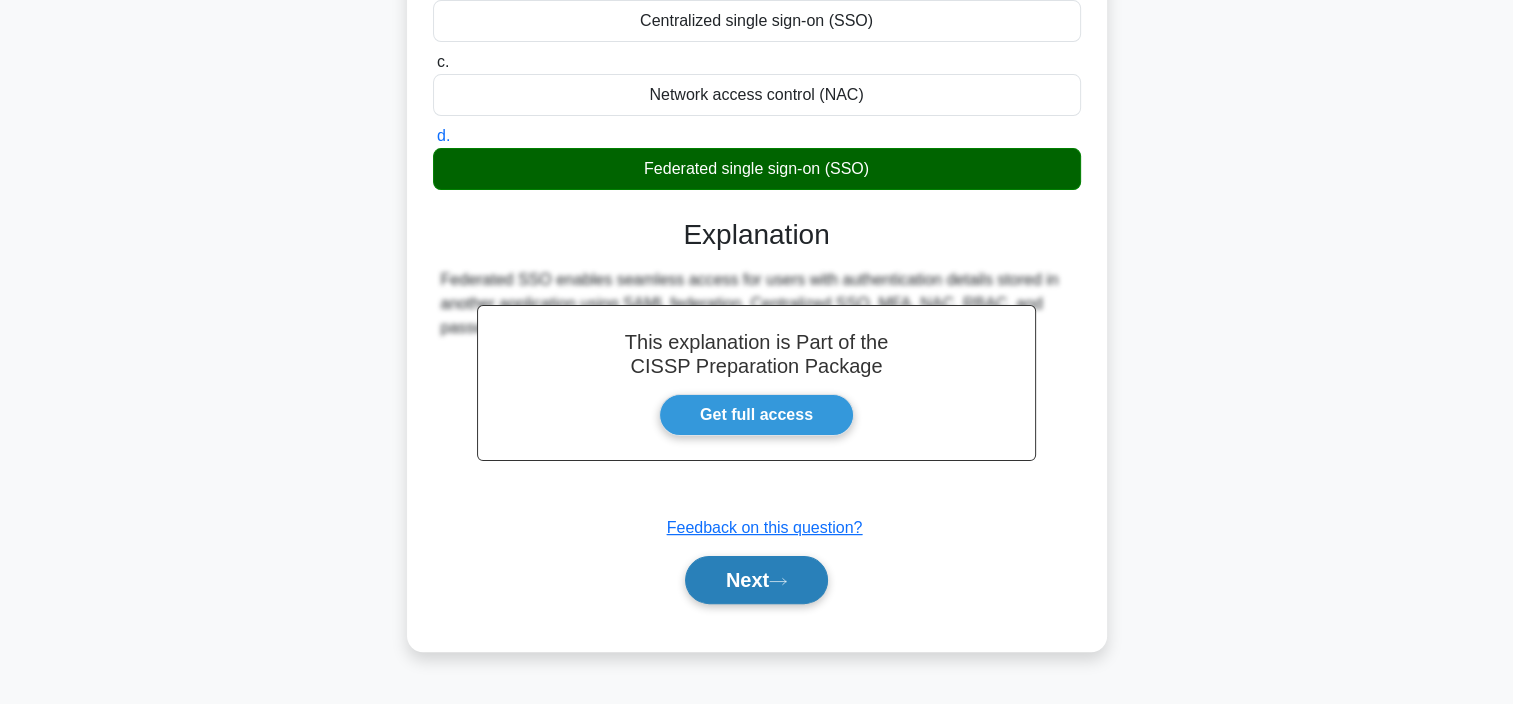 click on "Next" at bounding box center (756, 580) 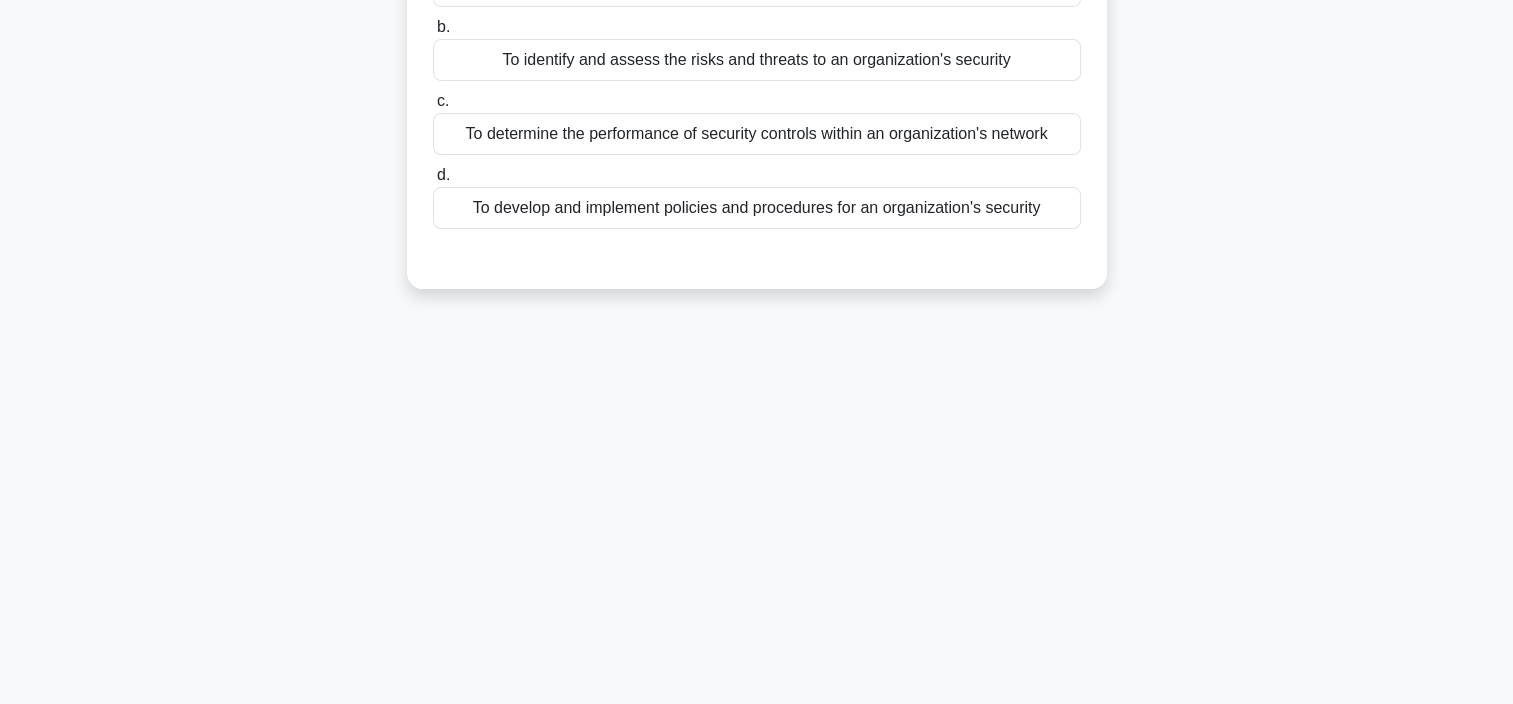 scroll, scrollTop: 0, scrollLeft: 0, axis: both 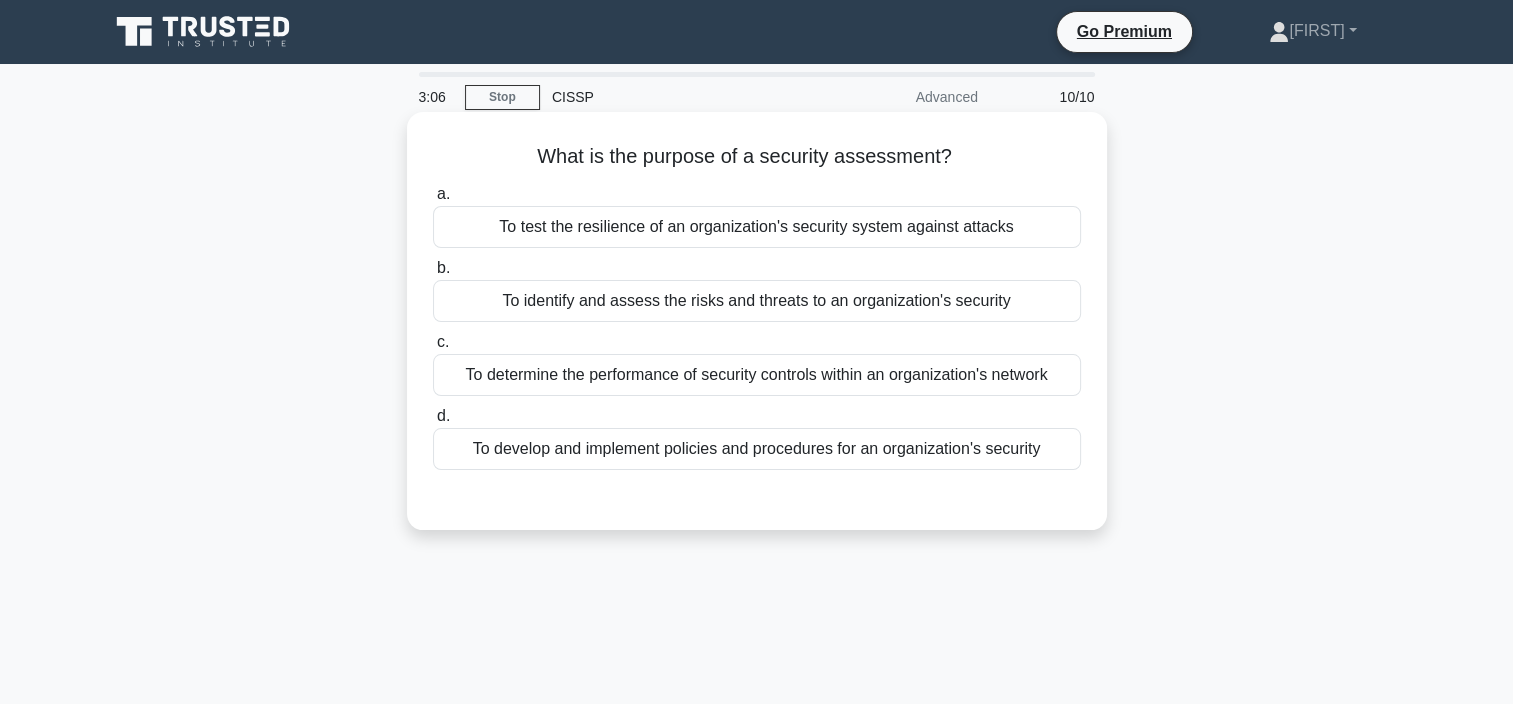 click on "To determine the performance of security controls within an organization's network" at bounding box center (757, 375) 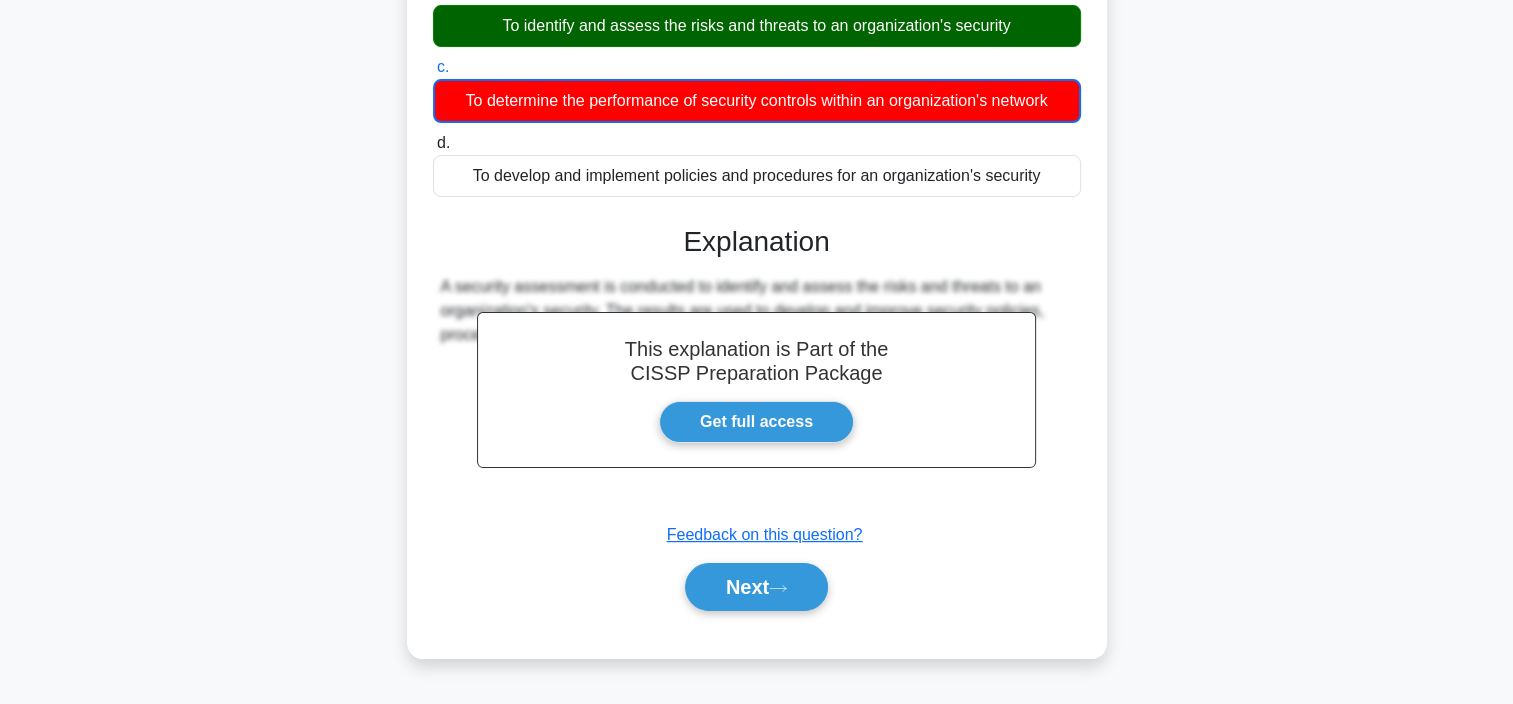 scroll, scrollTop: 376, scrollLeft: 0, axis: vertical 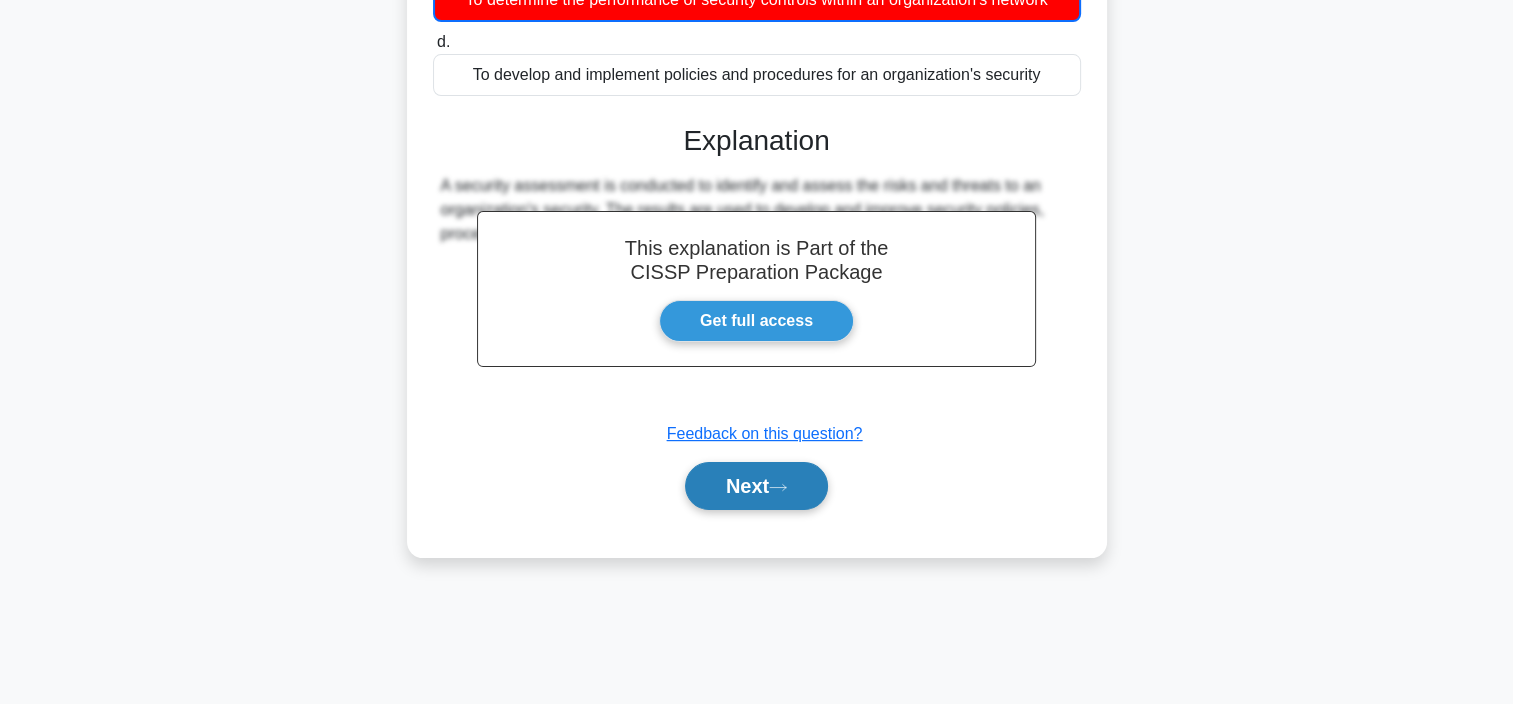 click on "Next" at bounding box center [756, 486] 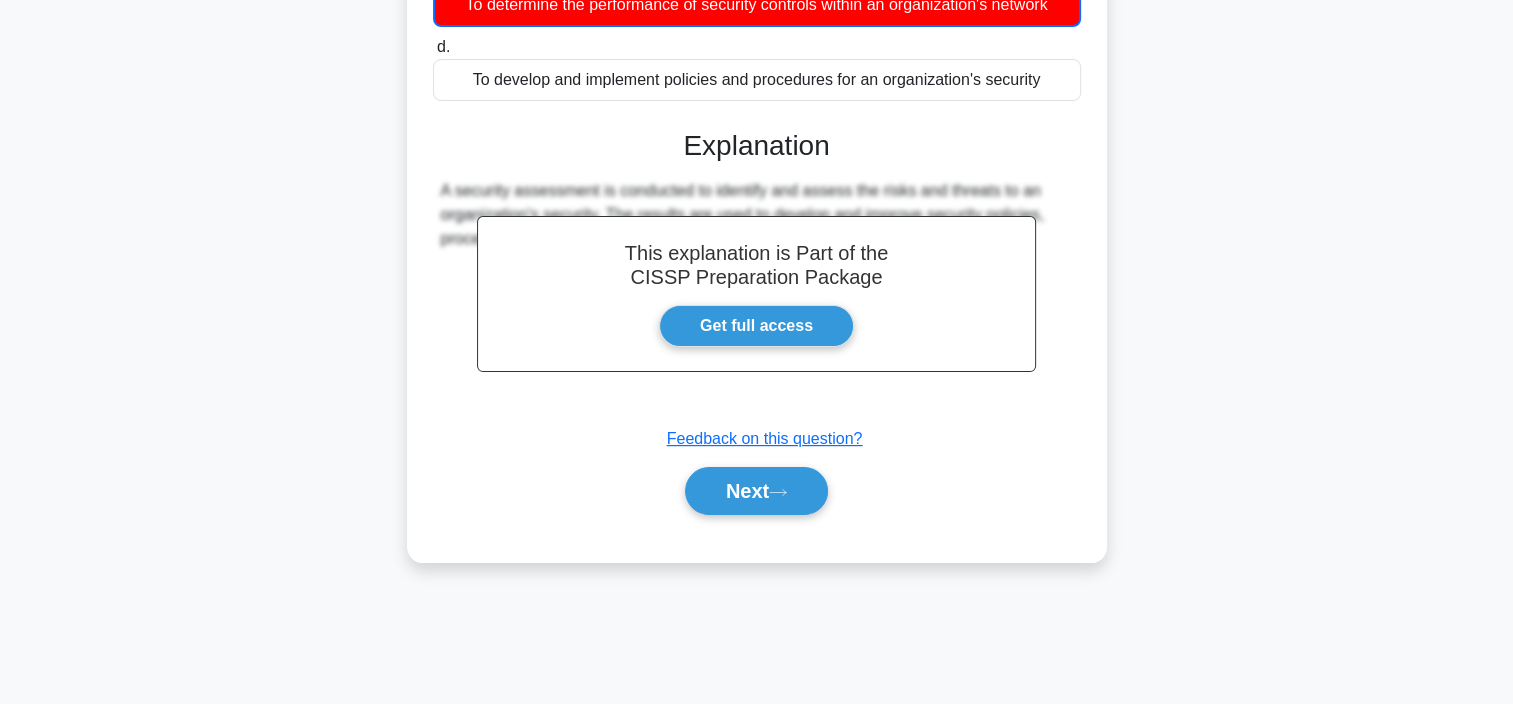 scroll, scrollTop: 245, scrollLeft: 0, axis: vertical 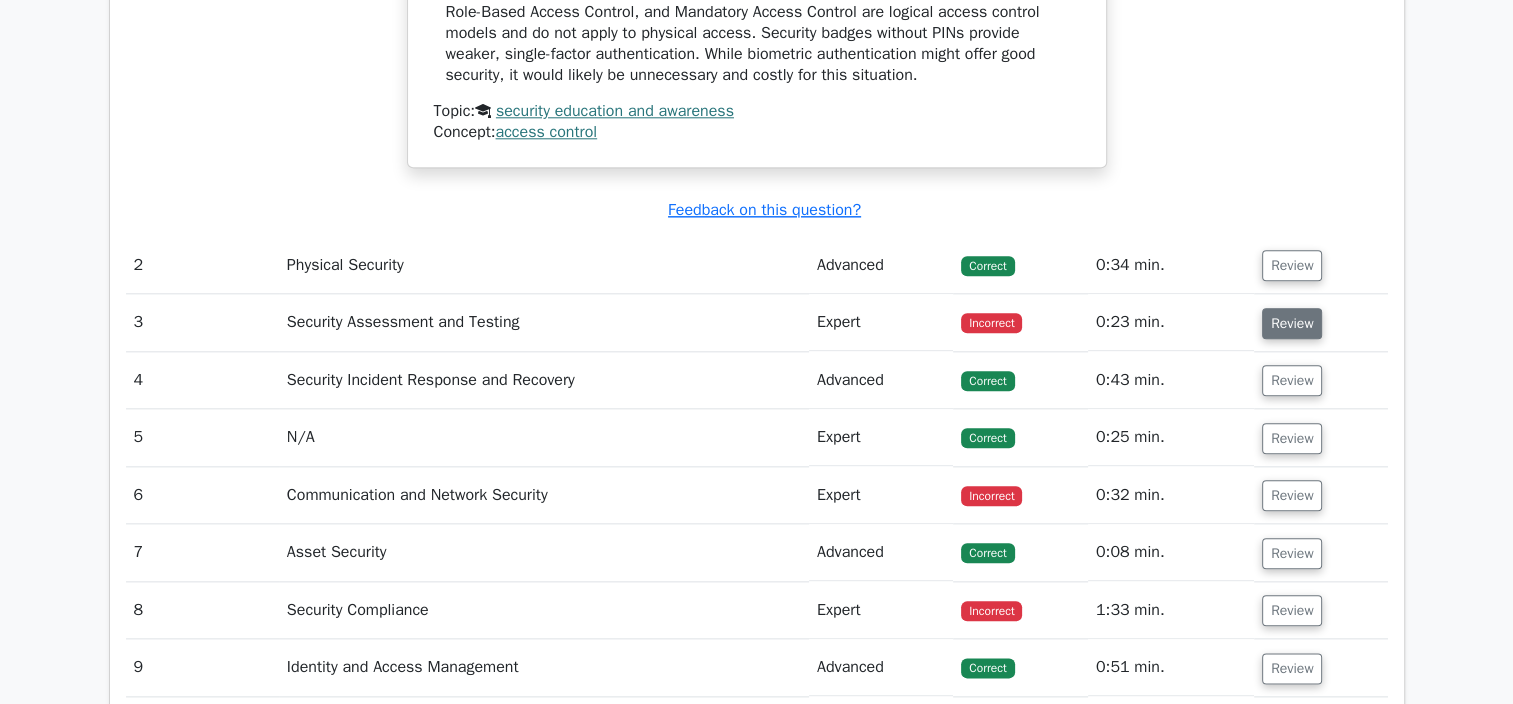 click on "Review" at bounding box center (1292, 323) 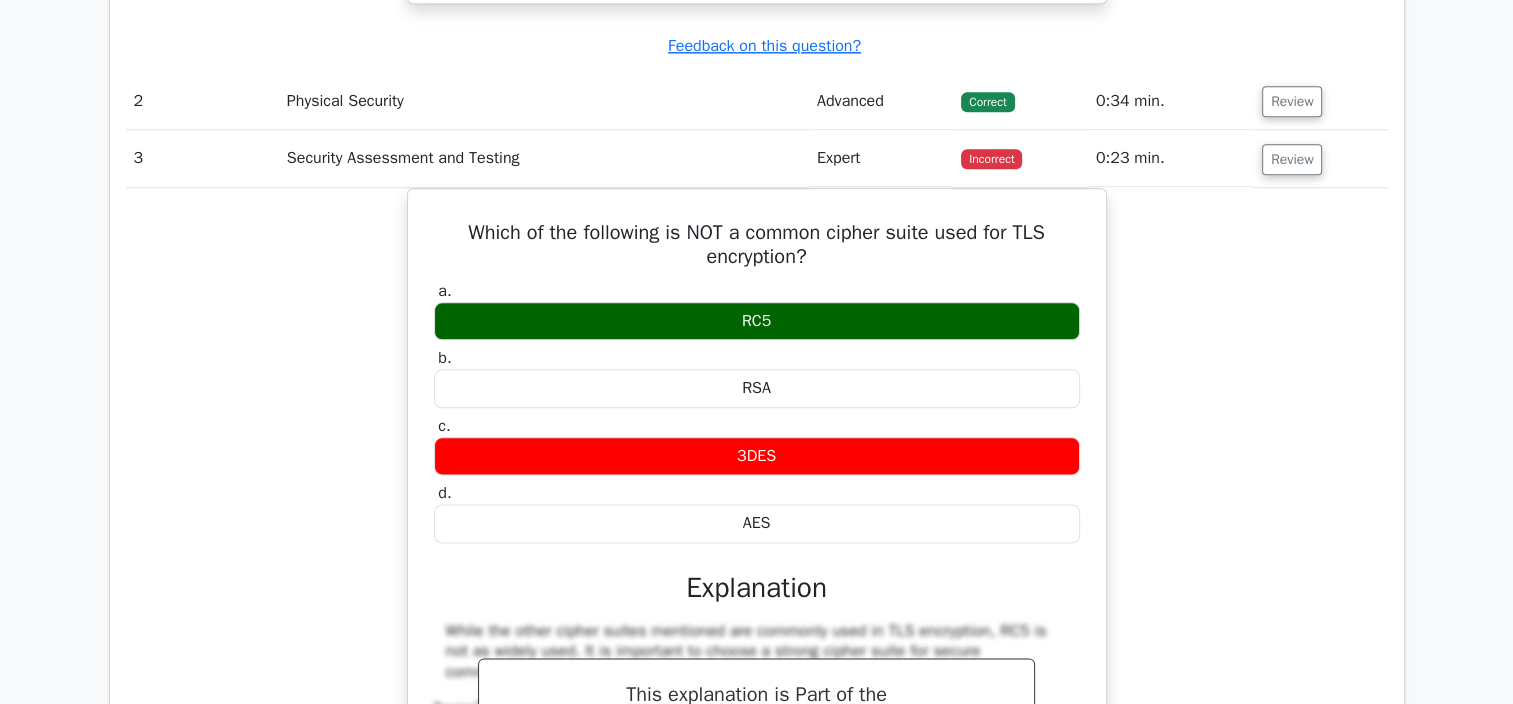 scroll, scrollTop: 2300, scrollLeft: 0, axis: vertical 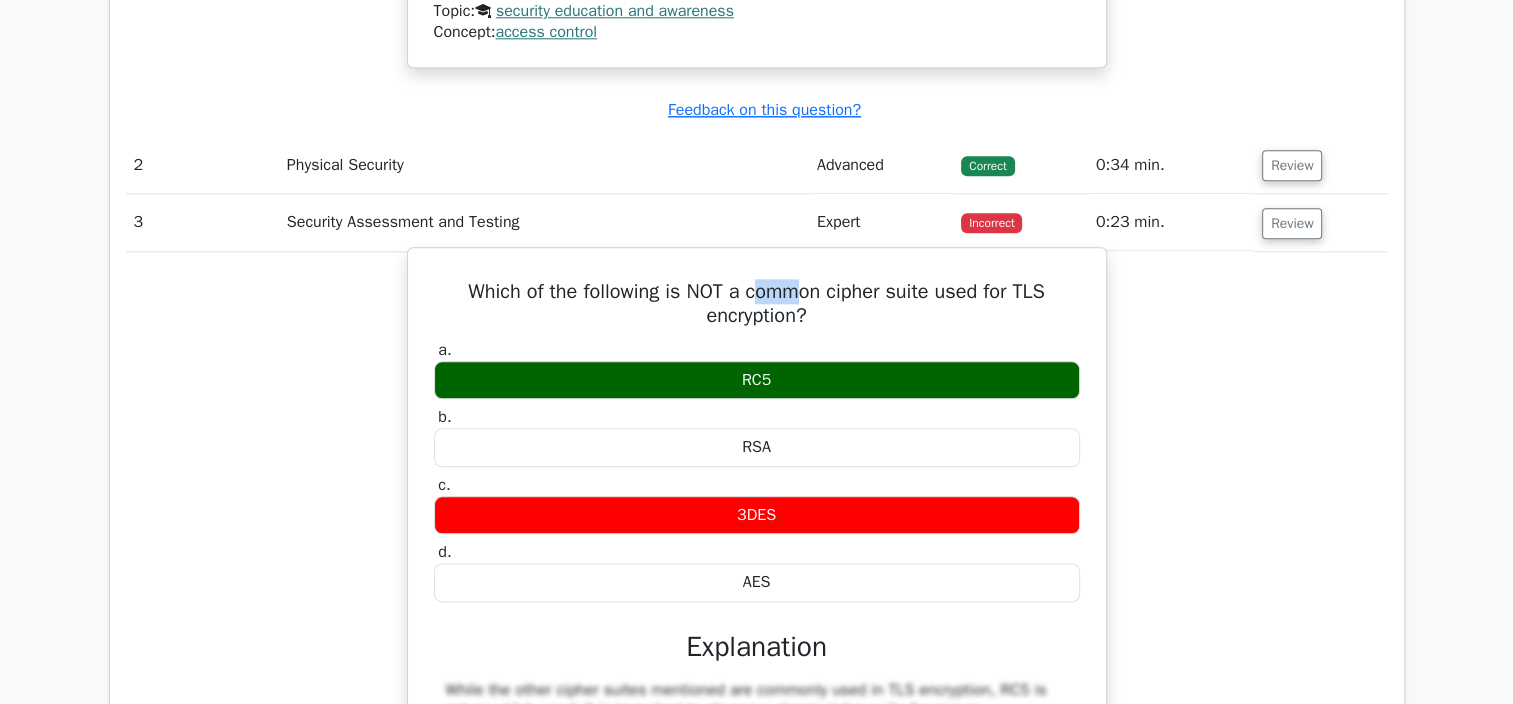 drag, startPoint x: 754, startPoint y: 288, endPoint x: 800, endPoint y: 289, distance: 46.010868 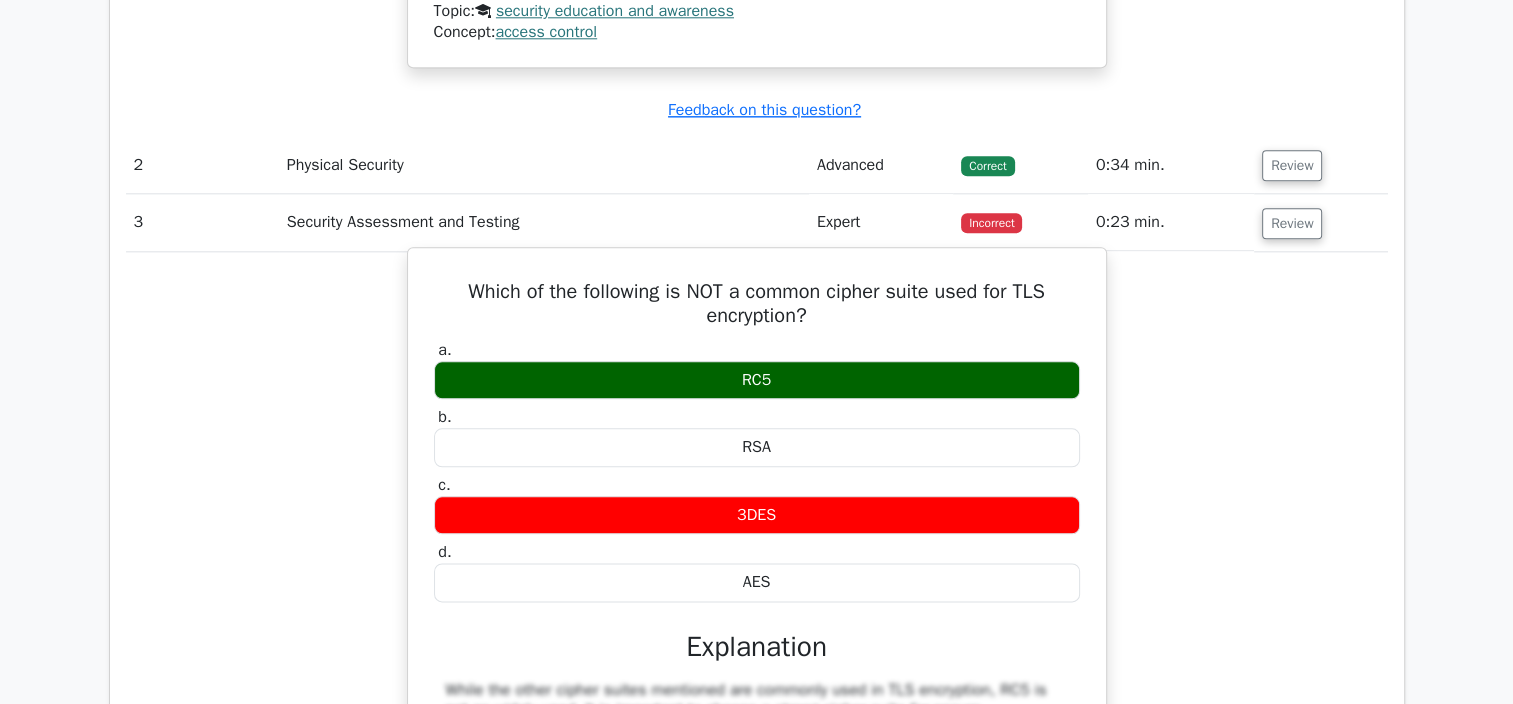 drag, startPoint x: 800, startPoint y: 289, endPoint x: 743, endPoint y: 290, distance: 57.00877 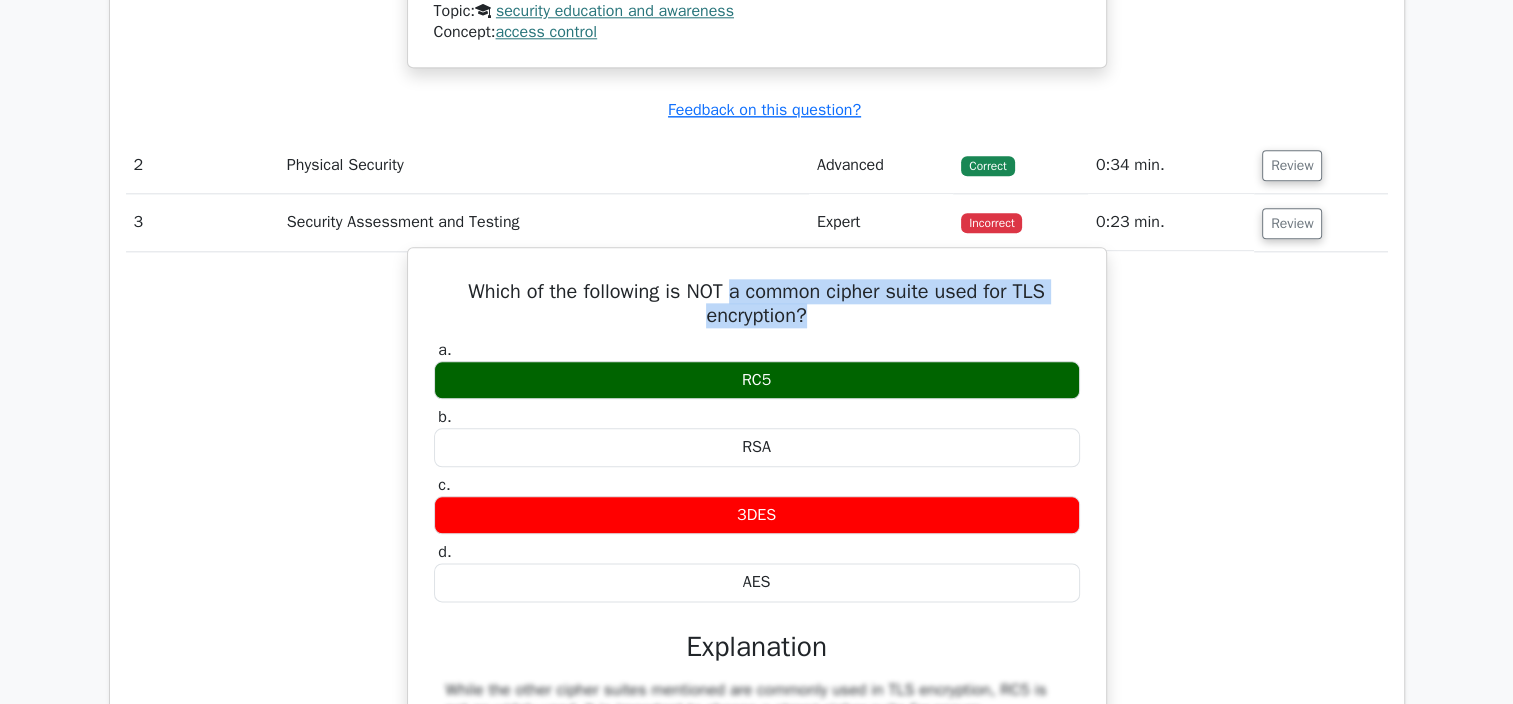 drag, startPoint x: 732, startPoint y: 288, endPoint x: 1056, endPoint y: 298, distance: 324.1543 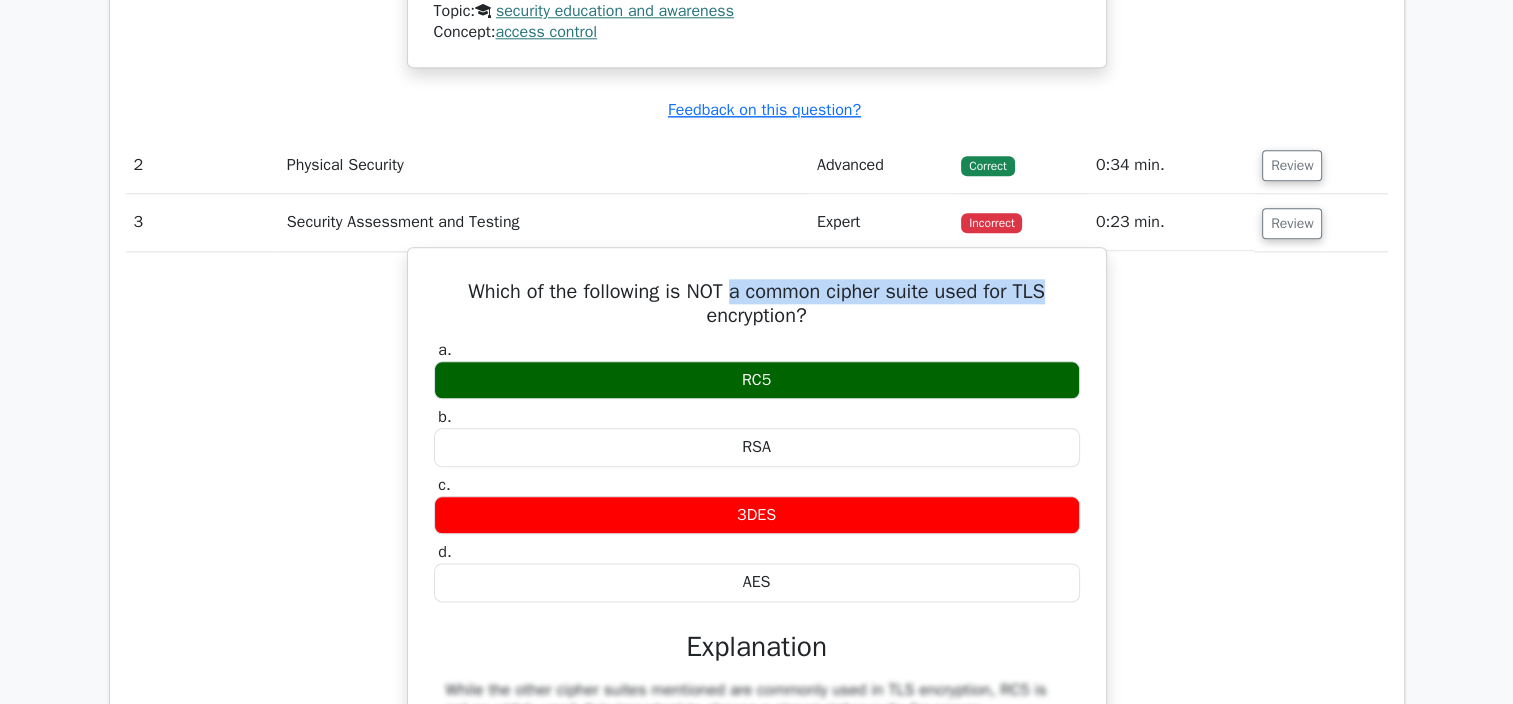 drag, startPoint x: 1056, startPoint y: 298, endPoint x: 1027, endPoint y: 293, distance: 29.427877 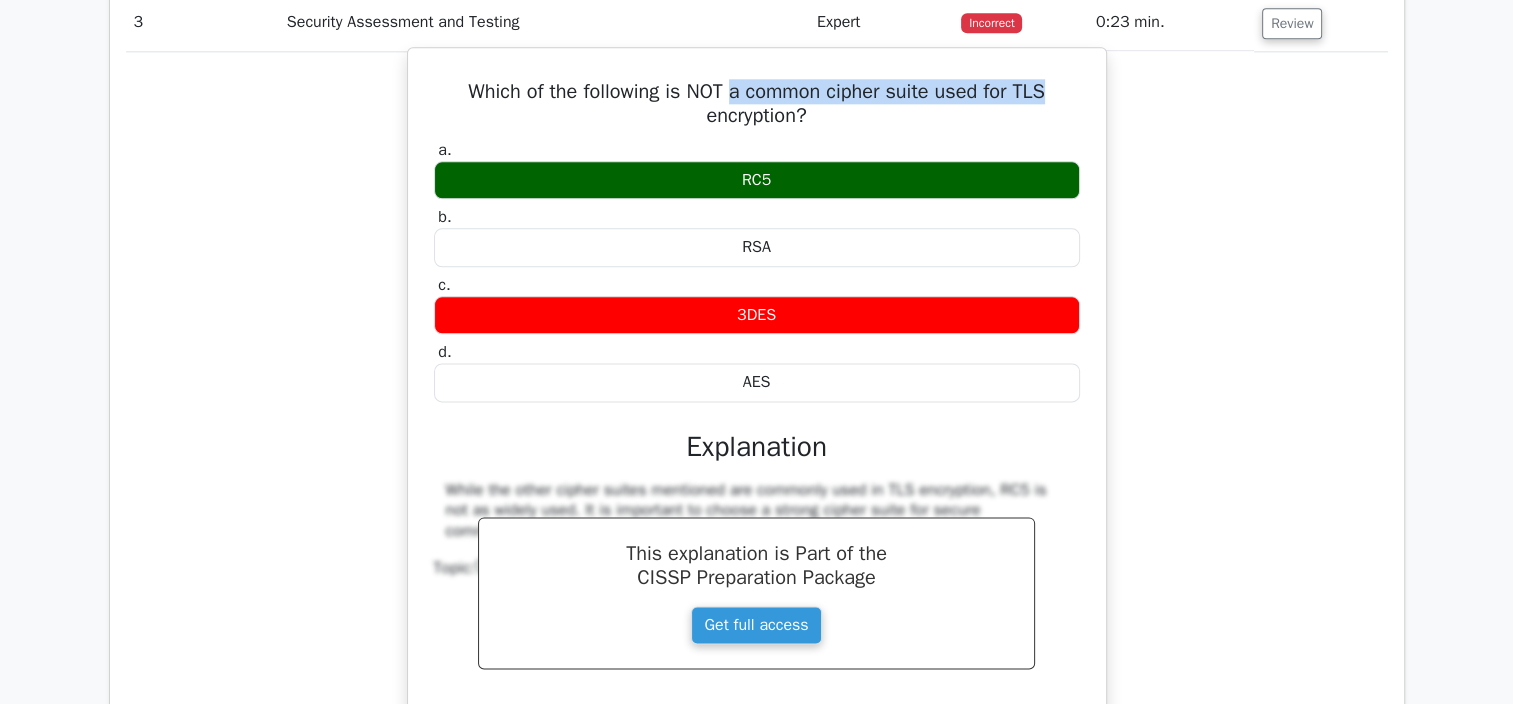 scroll, scrollTop: 2400, scrollLeft: 0, axis: vertical 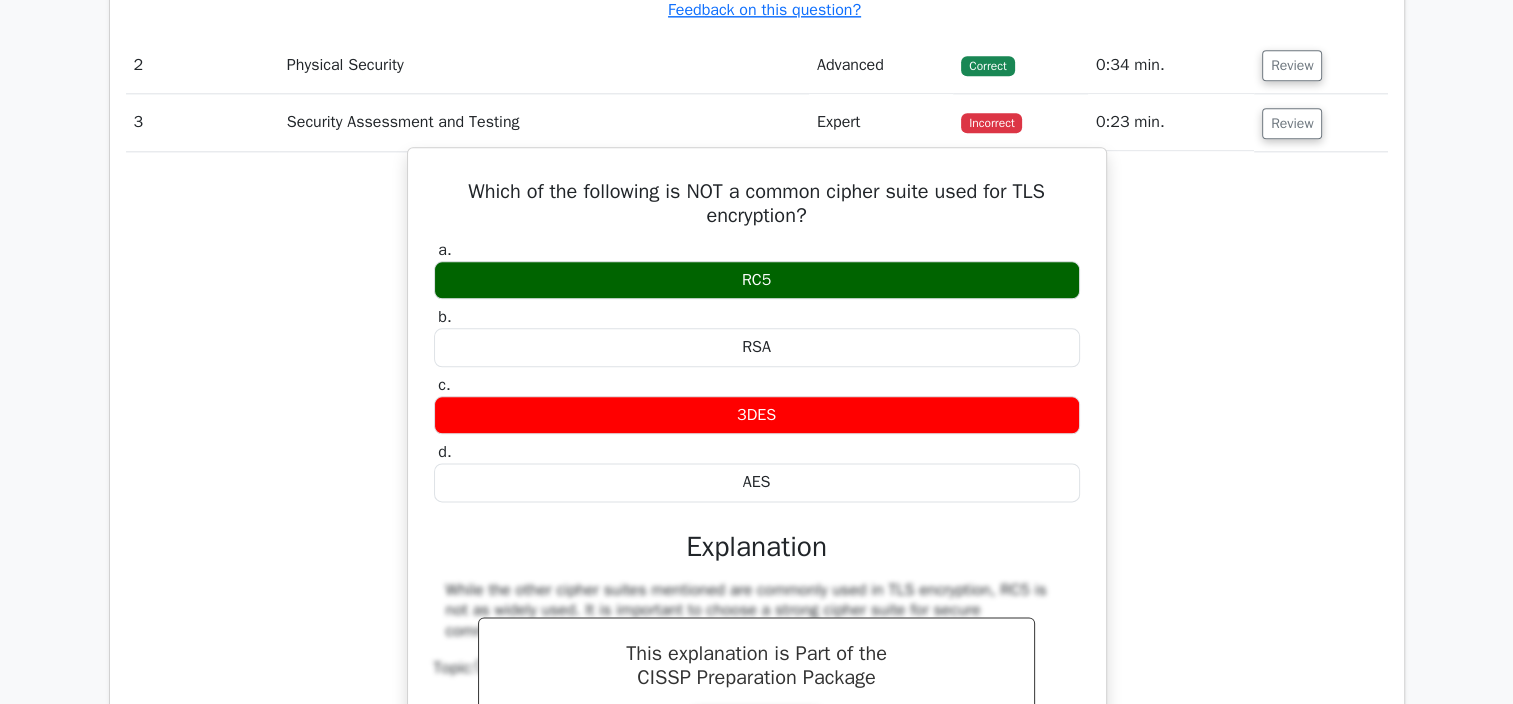 click on "a.
RC5" at bounding box center [757, 270] 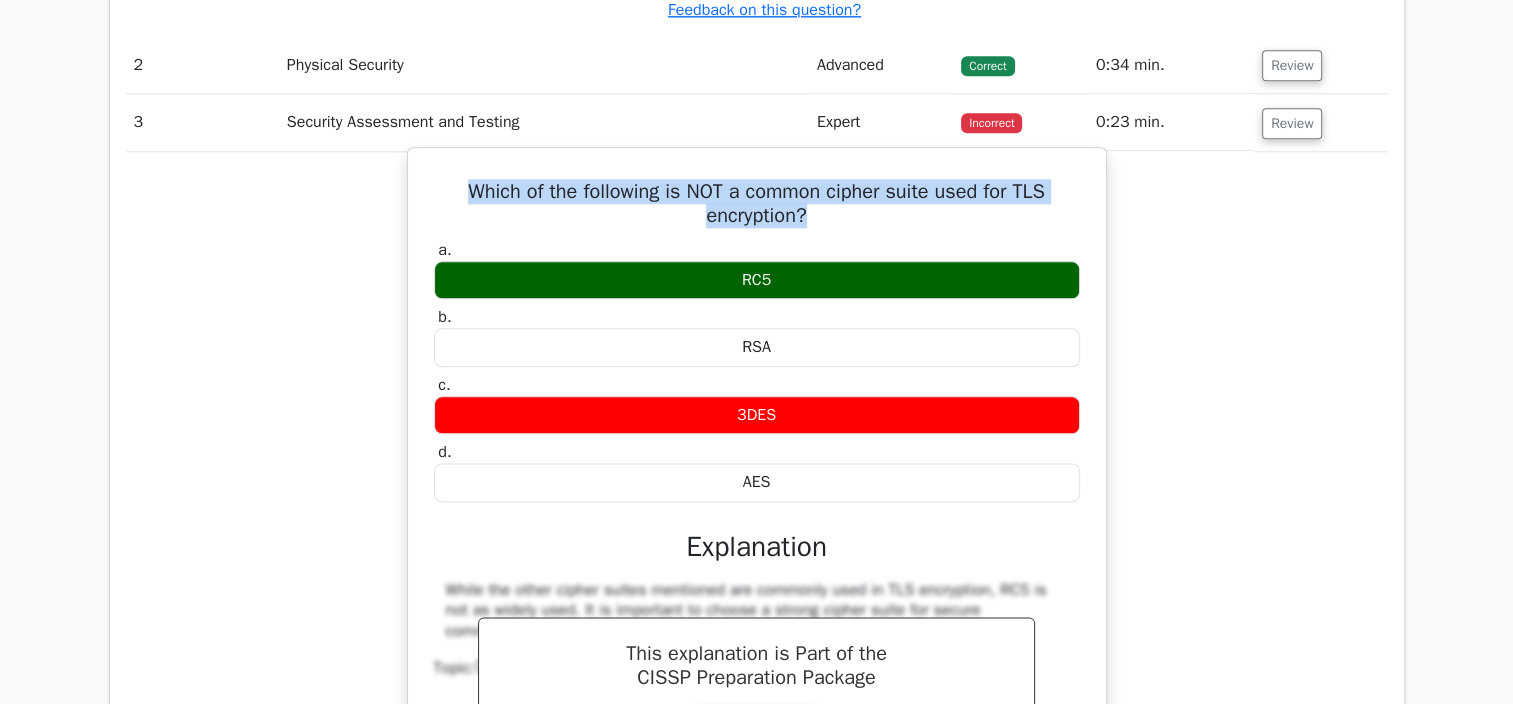drag, startPoint x: 486, startPoint y: 185, endPoint x: 811, endPoint y: 216, distance: 326.47513 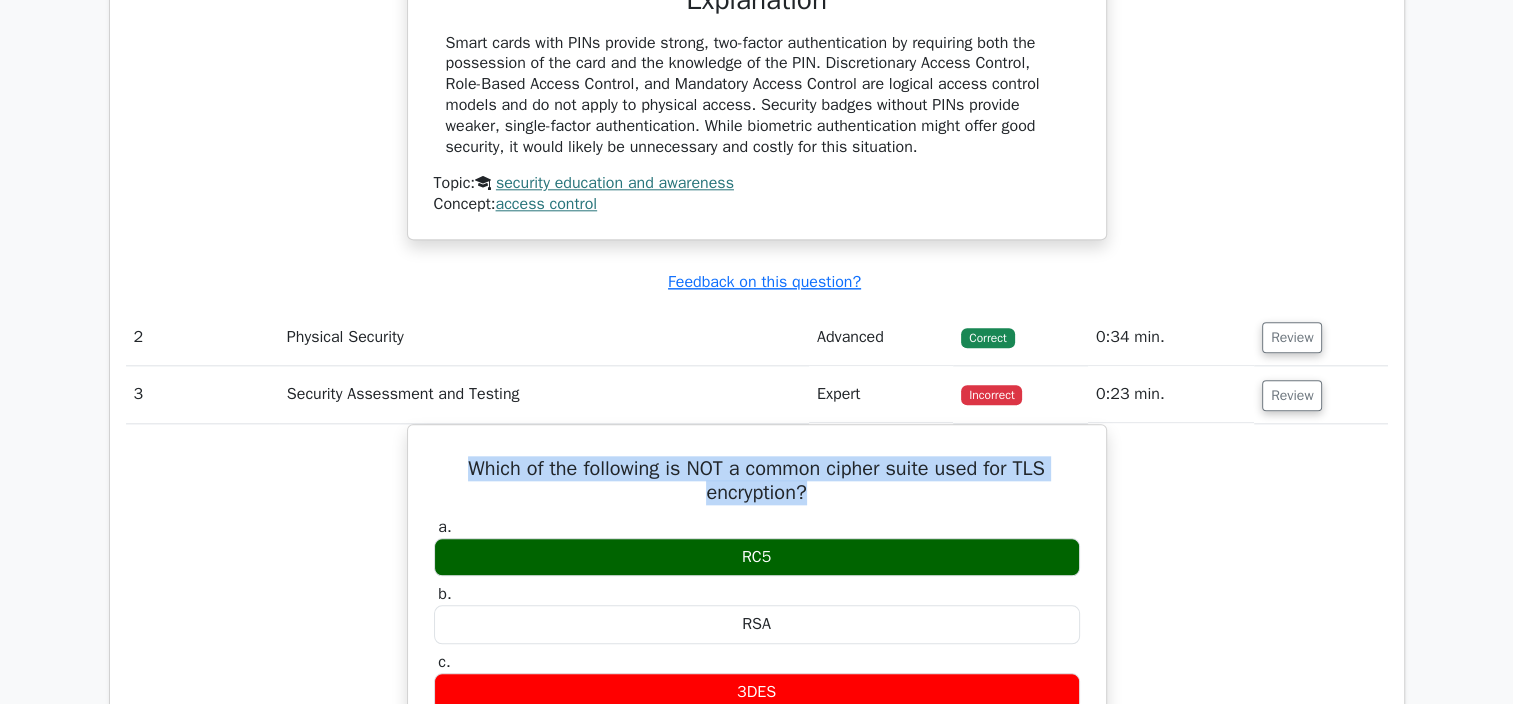 scroll, scrollTop: 2100, scrollLeft: 0, axis: vertical 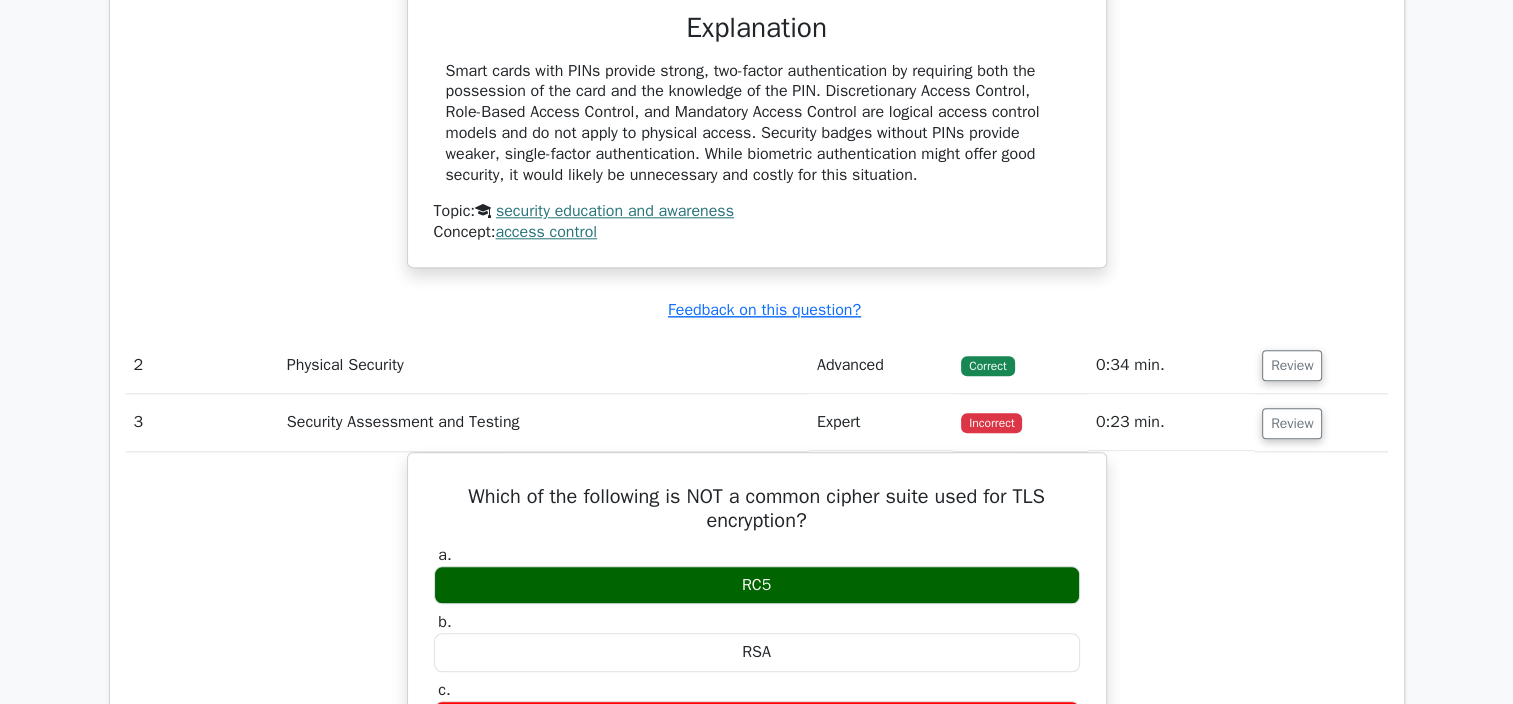 drag, startPoint x: 1189, startPoint y: 582, endPoint x: 1189, endPoint y: 552, distance: 30 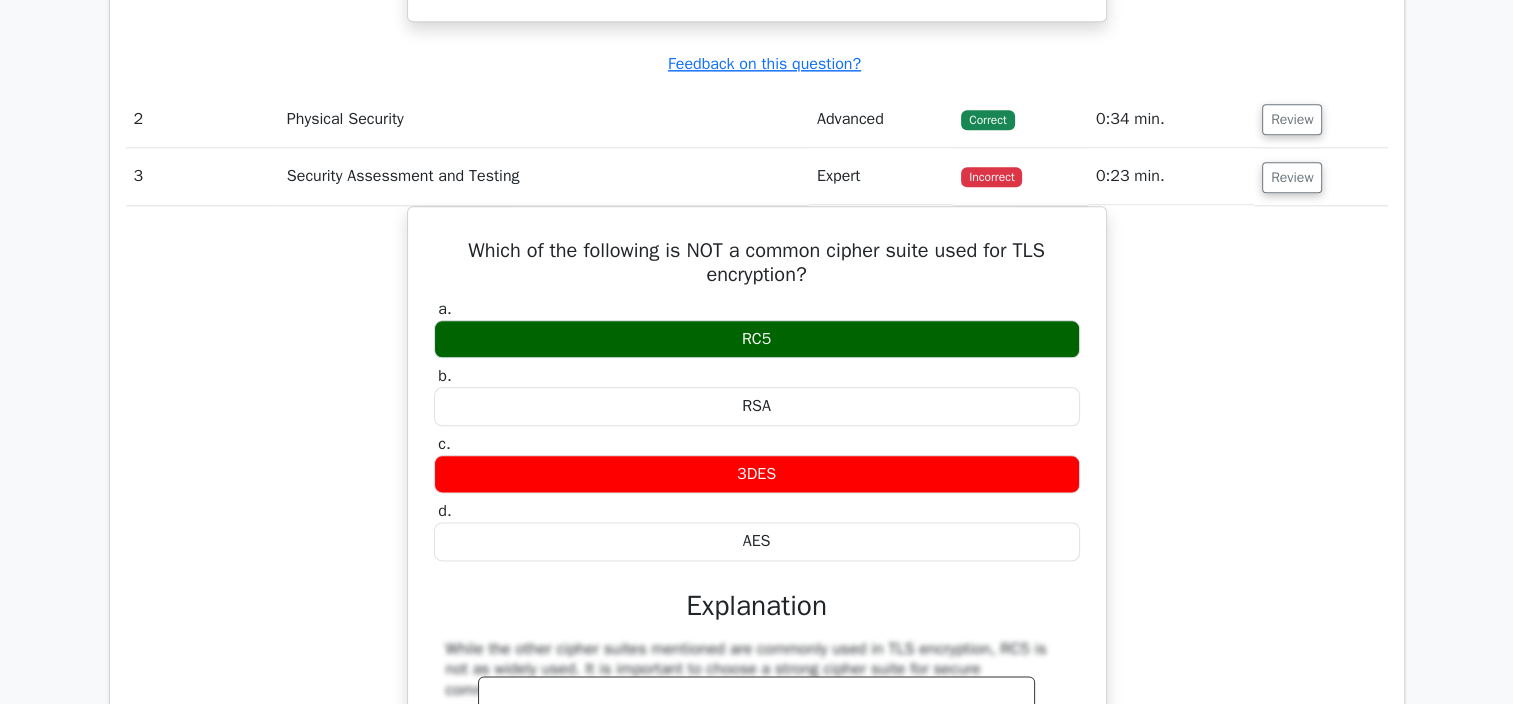 scroll, scrollTop: 2300, scrollLeft: 0, axis: vertical 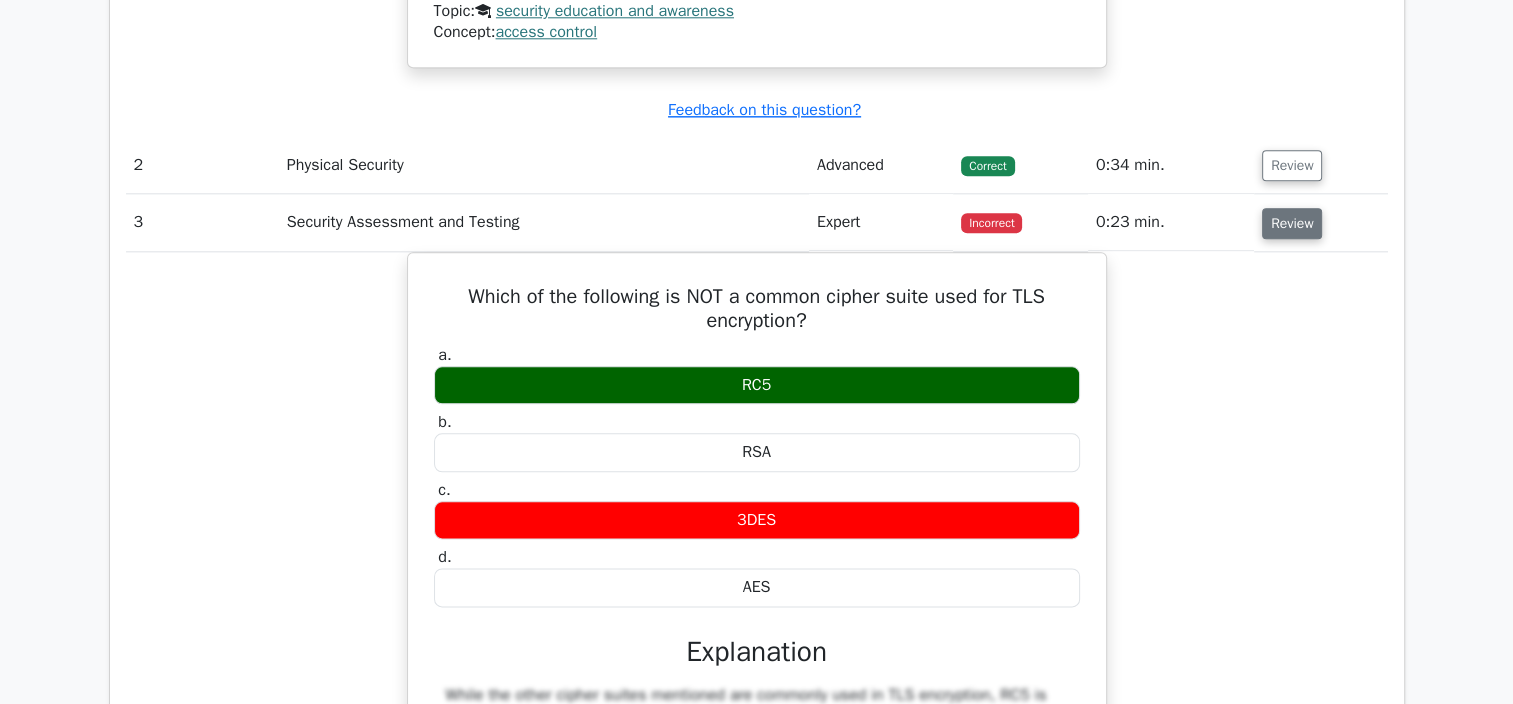 click on "Review" at bounding box center [1292, 223] 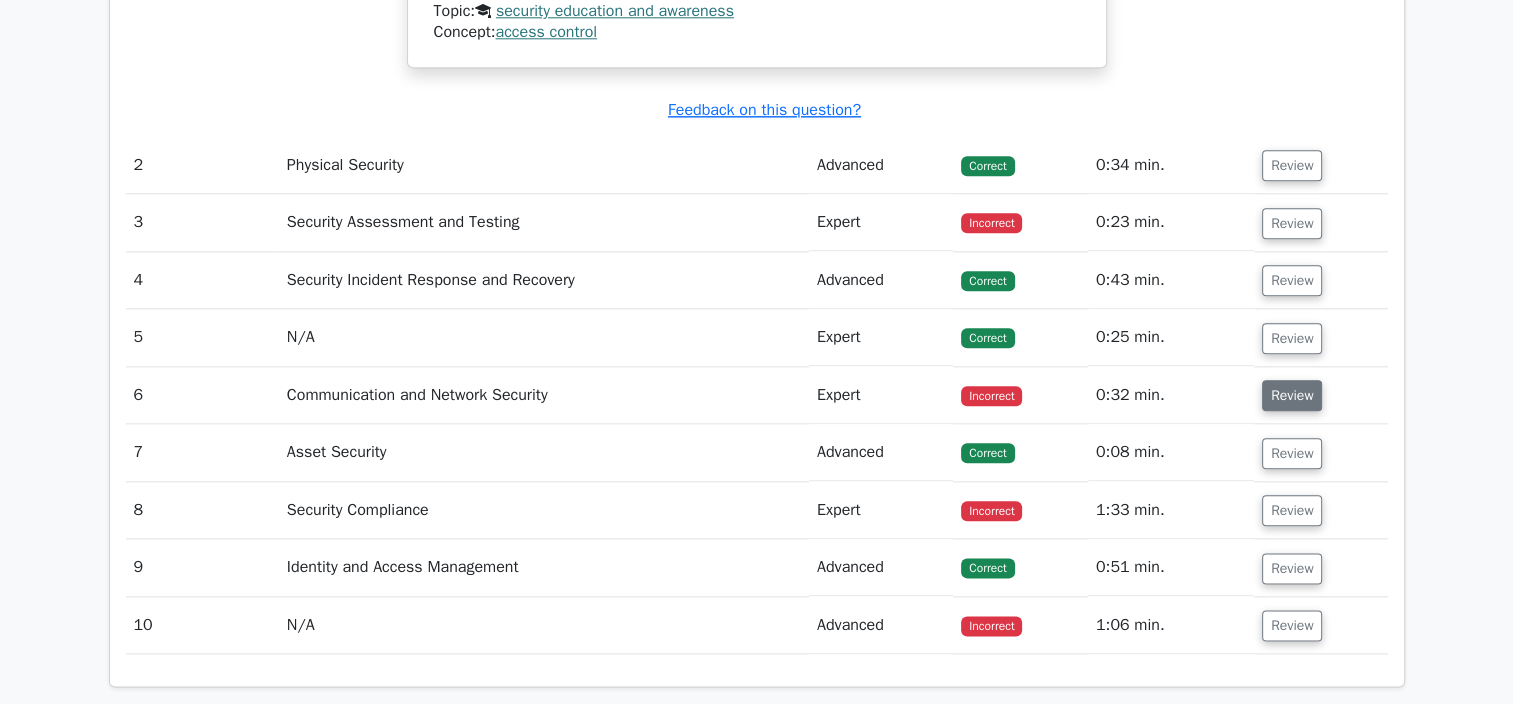 click on "Review" at bounding box center [1292, 395] 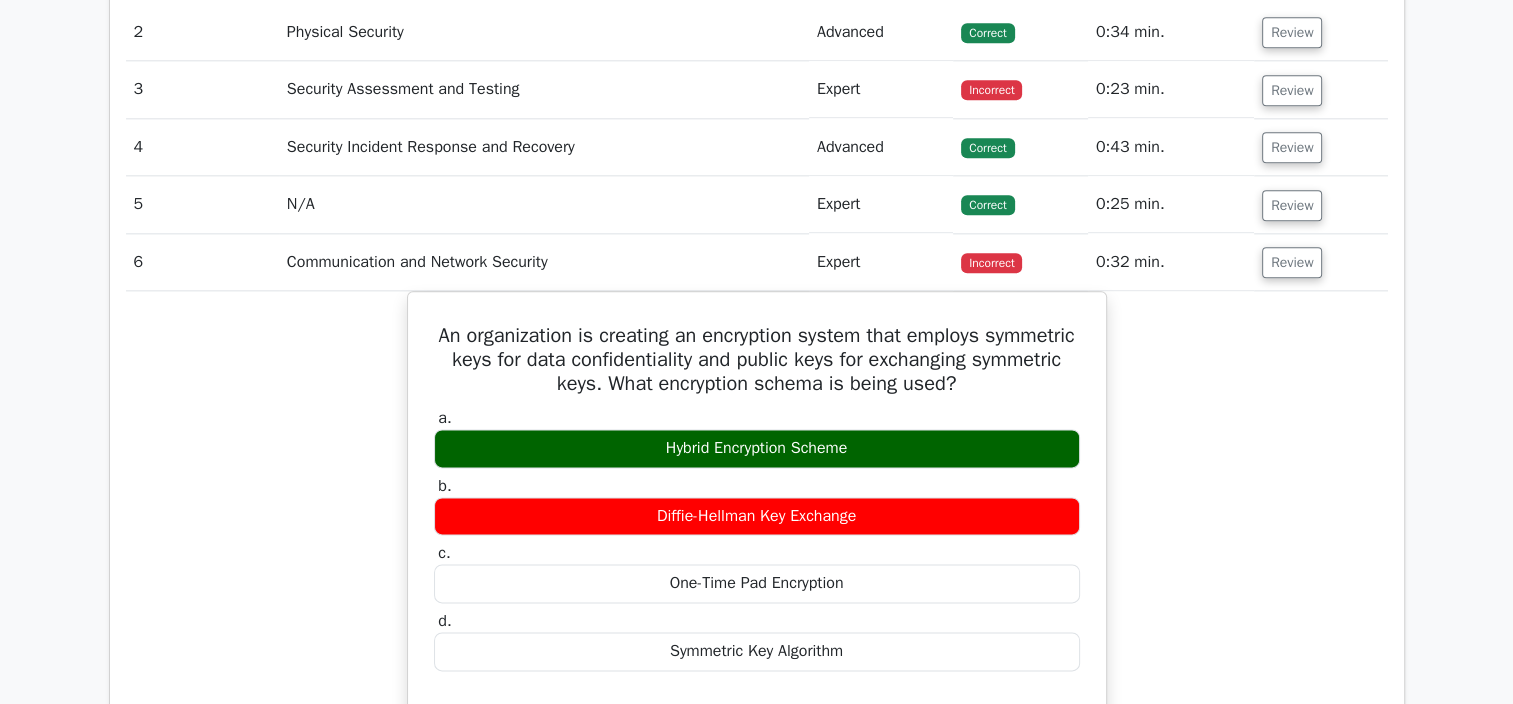 scroll, scrollTop: 2600, scrollLeft: 0, axis: vertical 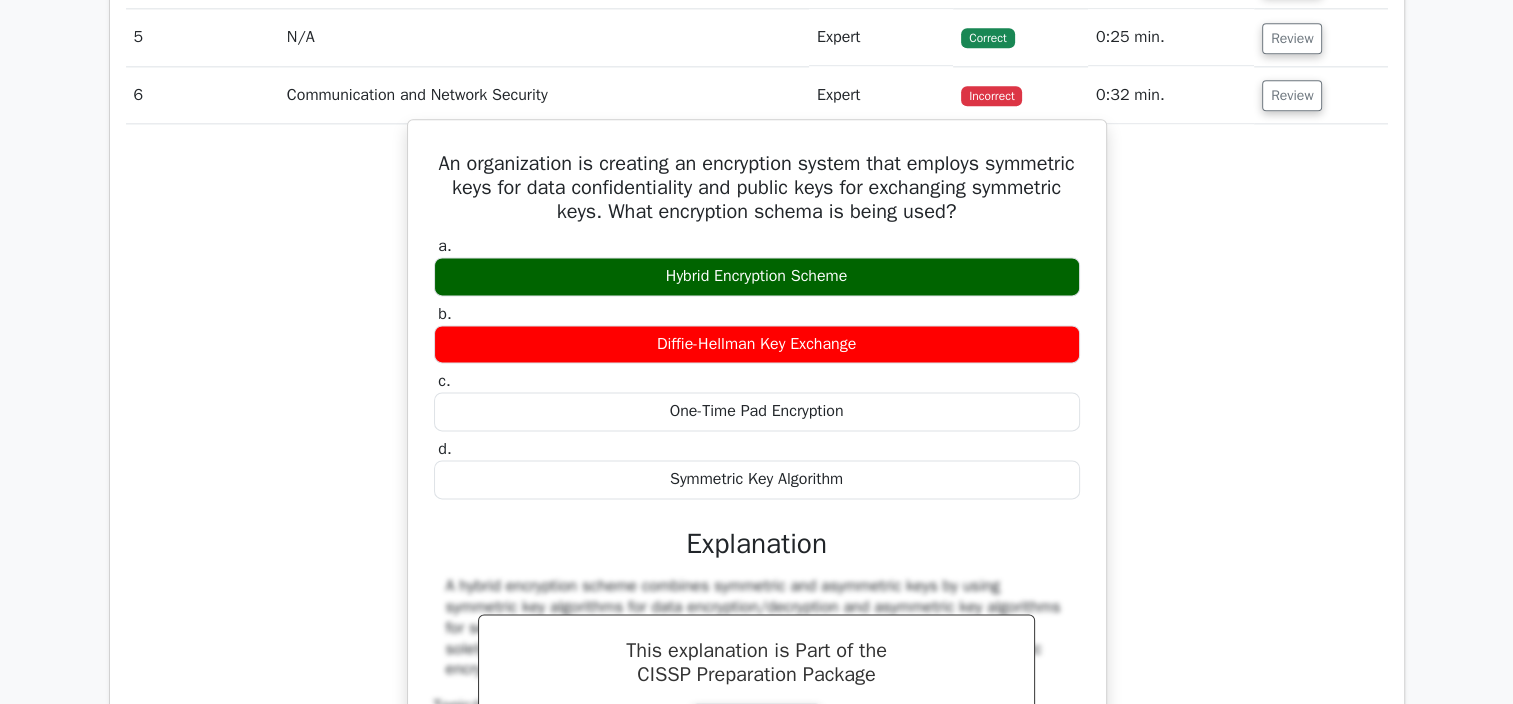 drag, startPoint x: 657, startPoint y: 272, endPoint x: 849, endPoint y: 280, distance: 192.1666 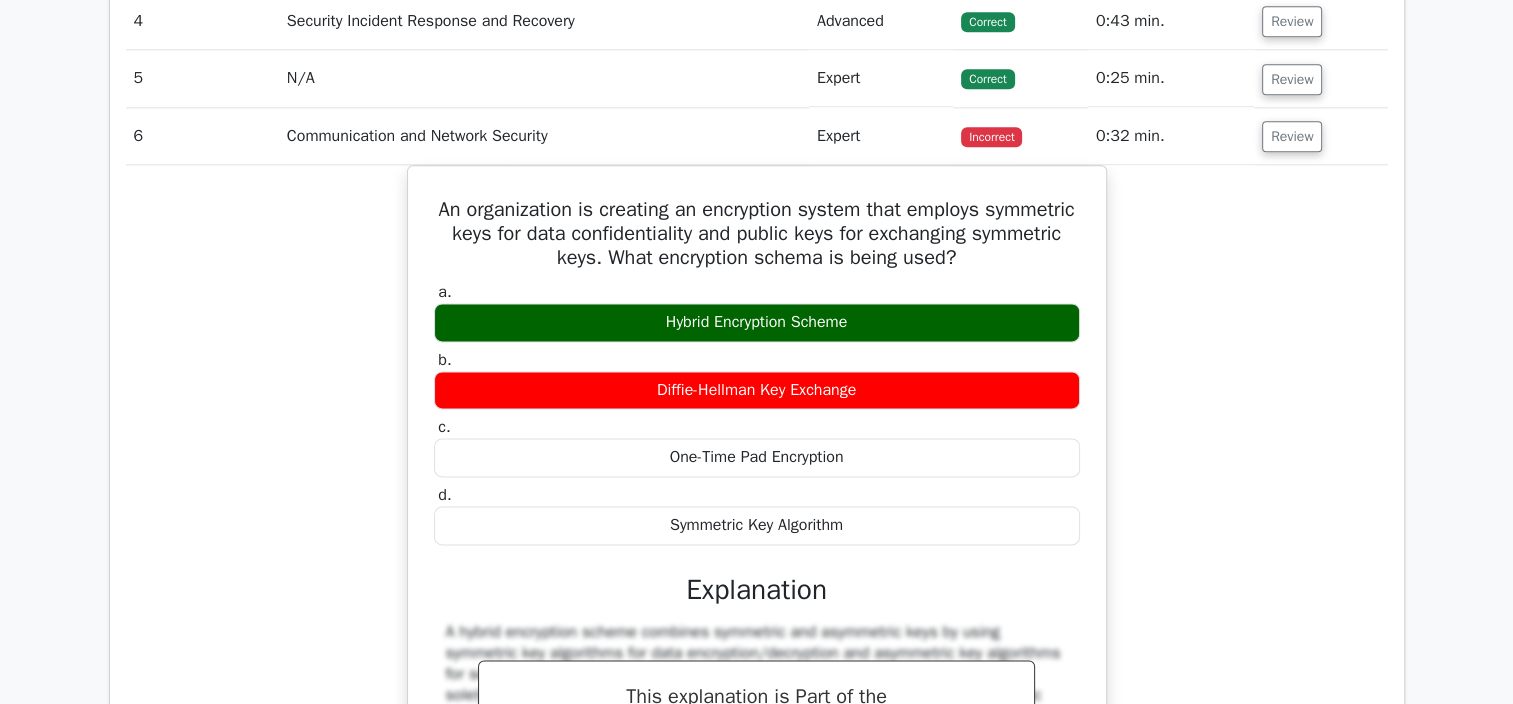 scroll, scrollTop: 2300, scrollLeft: 0, axis: vertical 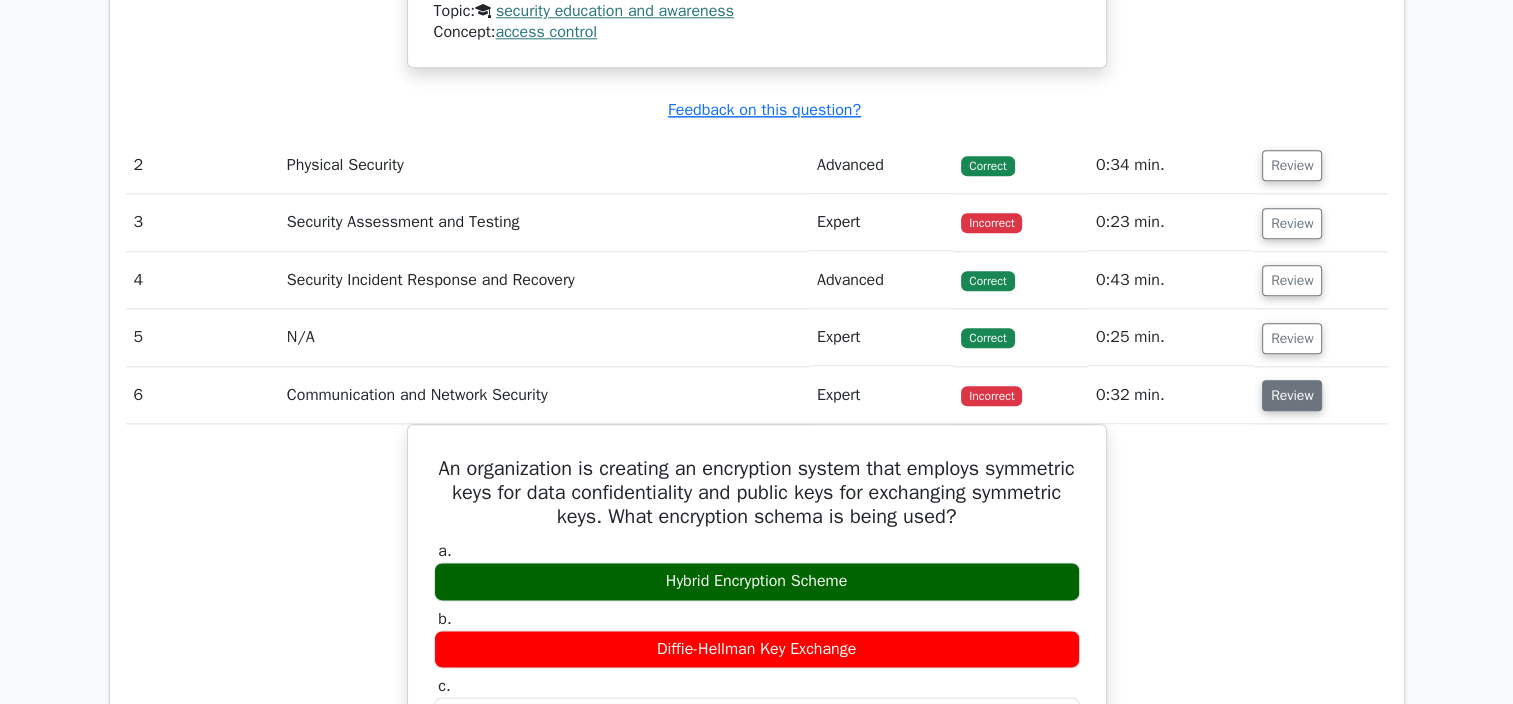 click on "Review" at bounding box center (1292, 395) 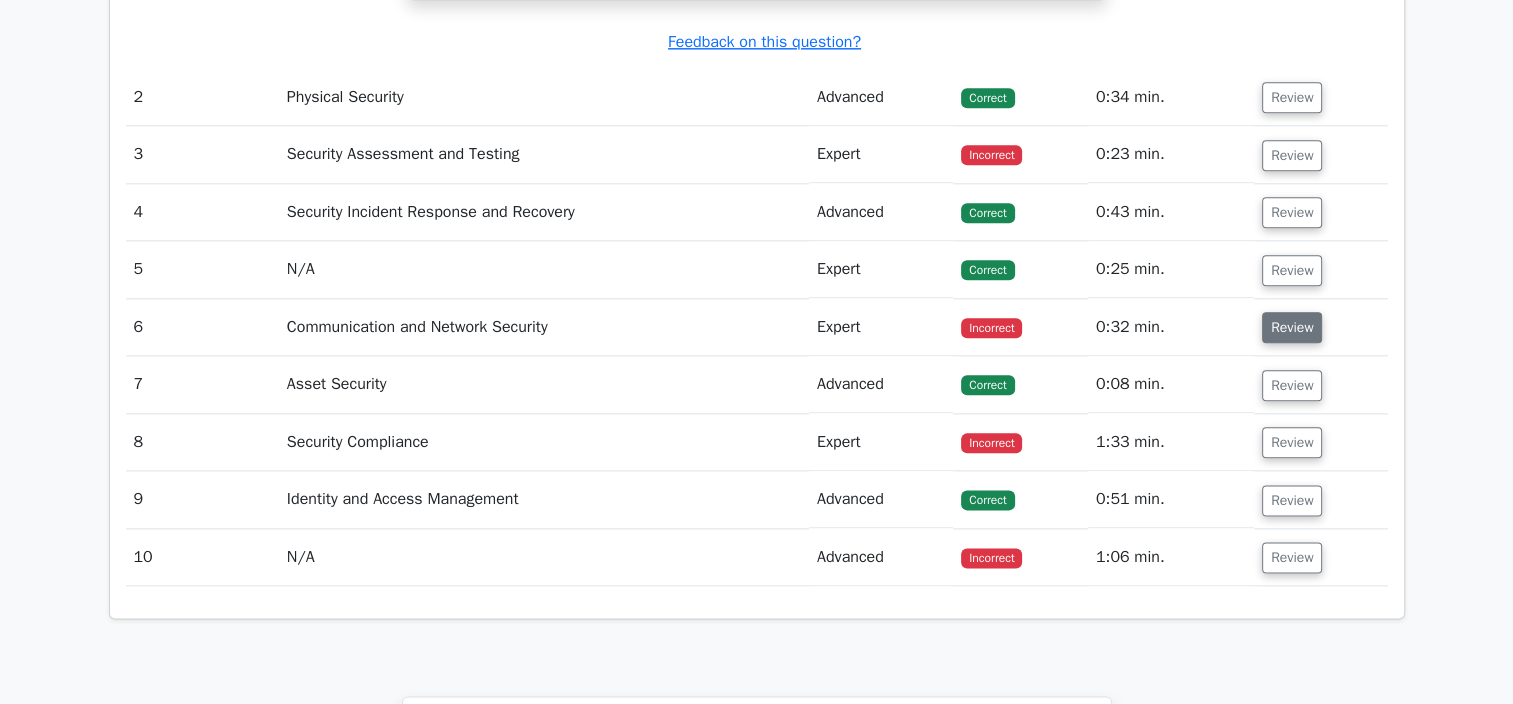 scroll, scrollTop: 2400, scrollLeft: 0, axis: vertical 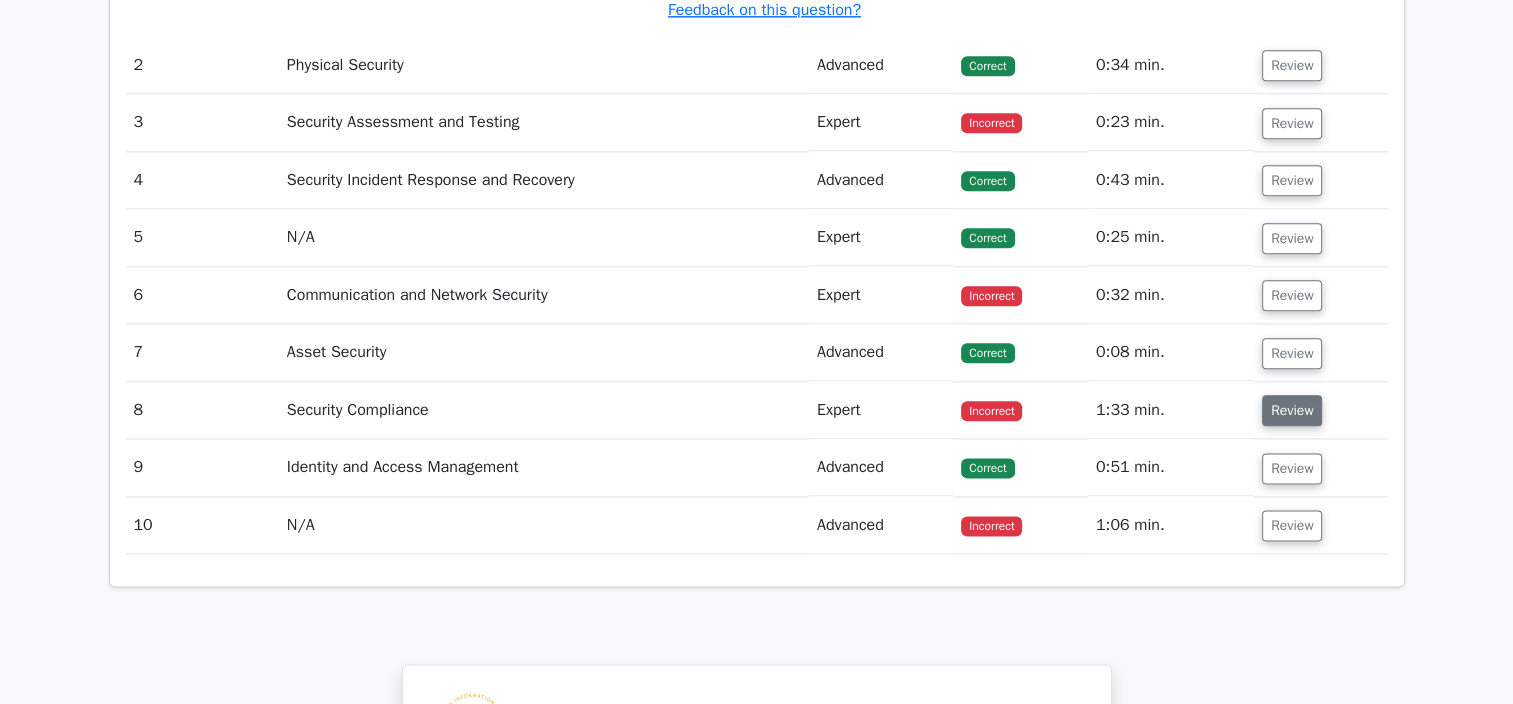 click on "Review" at bounding box center [1292, 410] 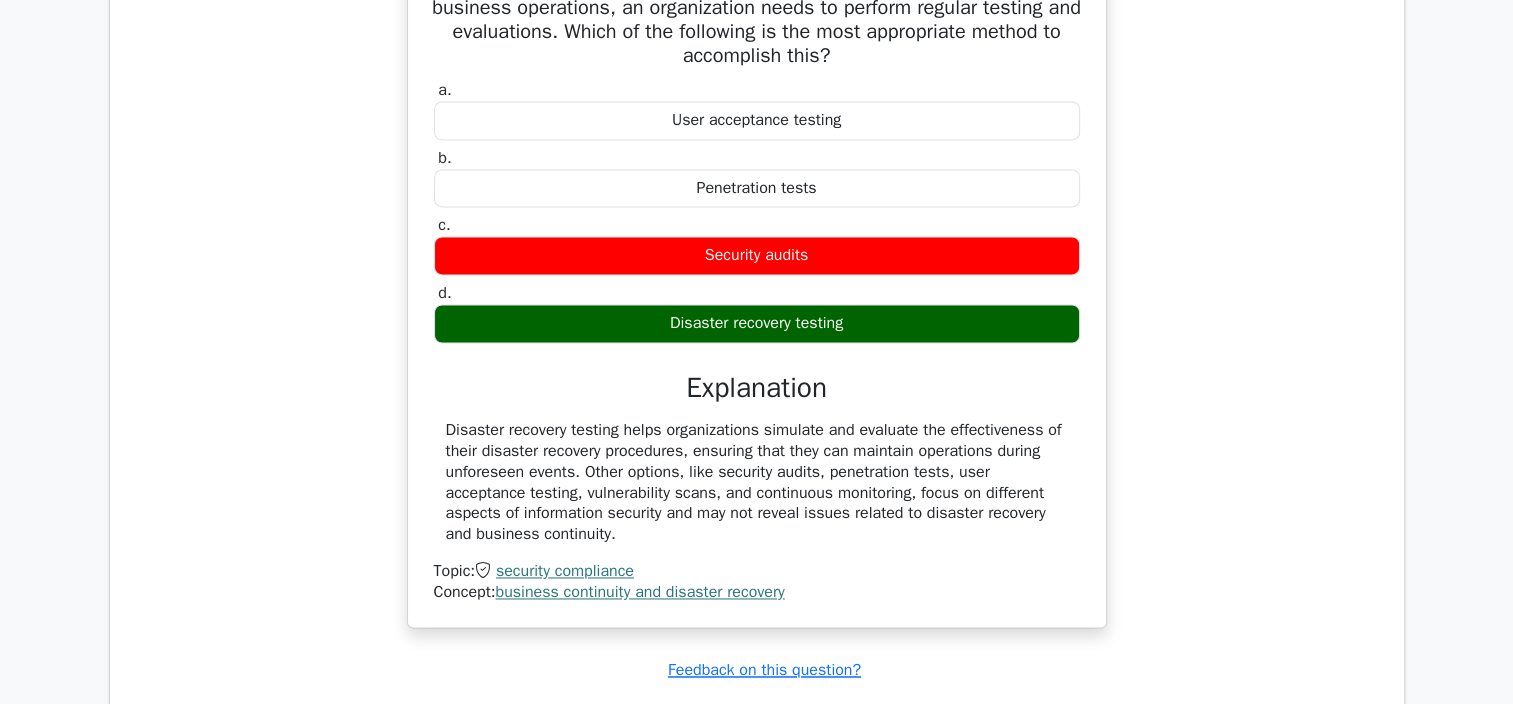 scroll, scrollTop: 2500, scrollLeft: 0, axis: vertical 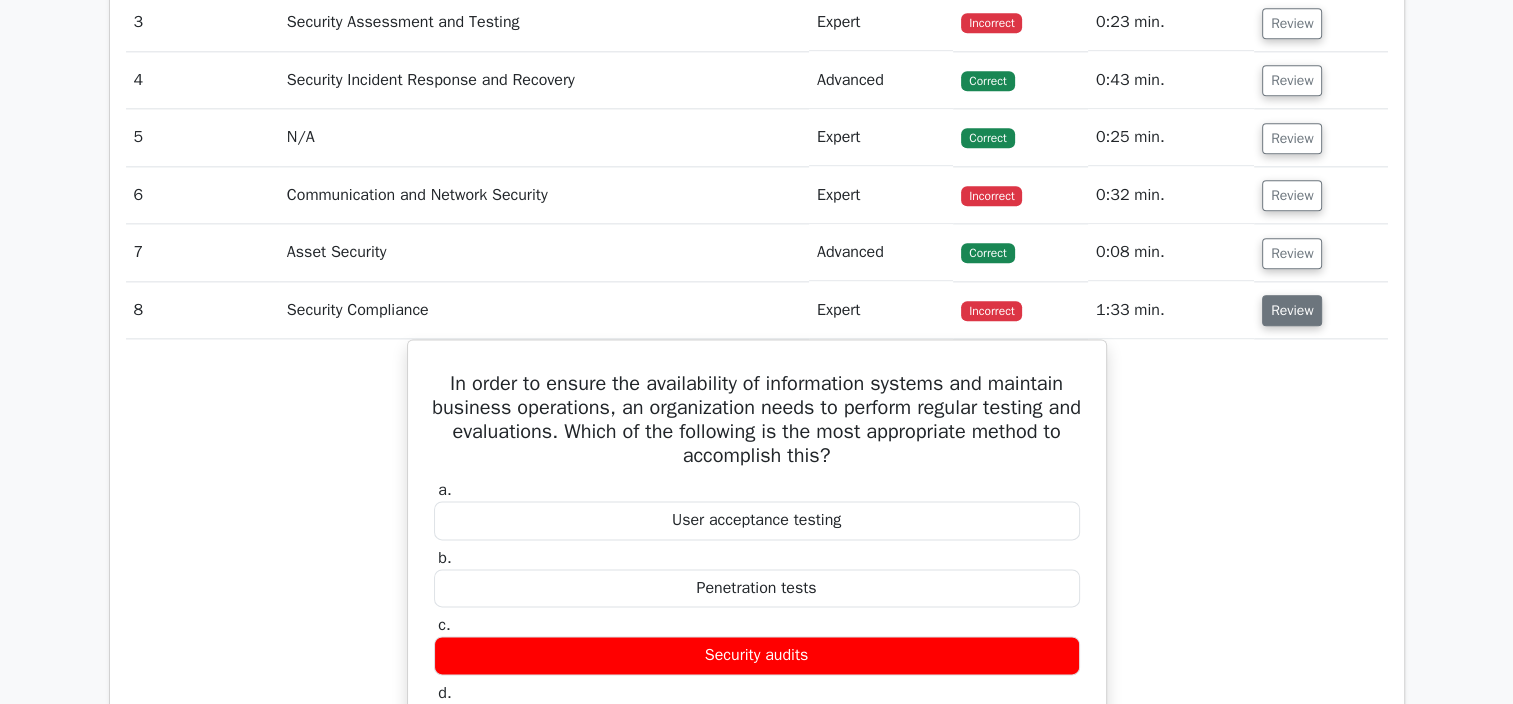click on "Review" at bounding box center [1292, 310] 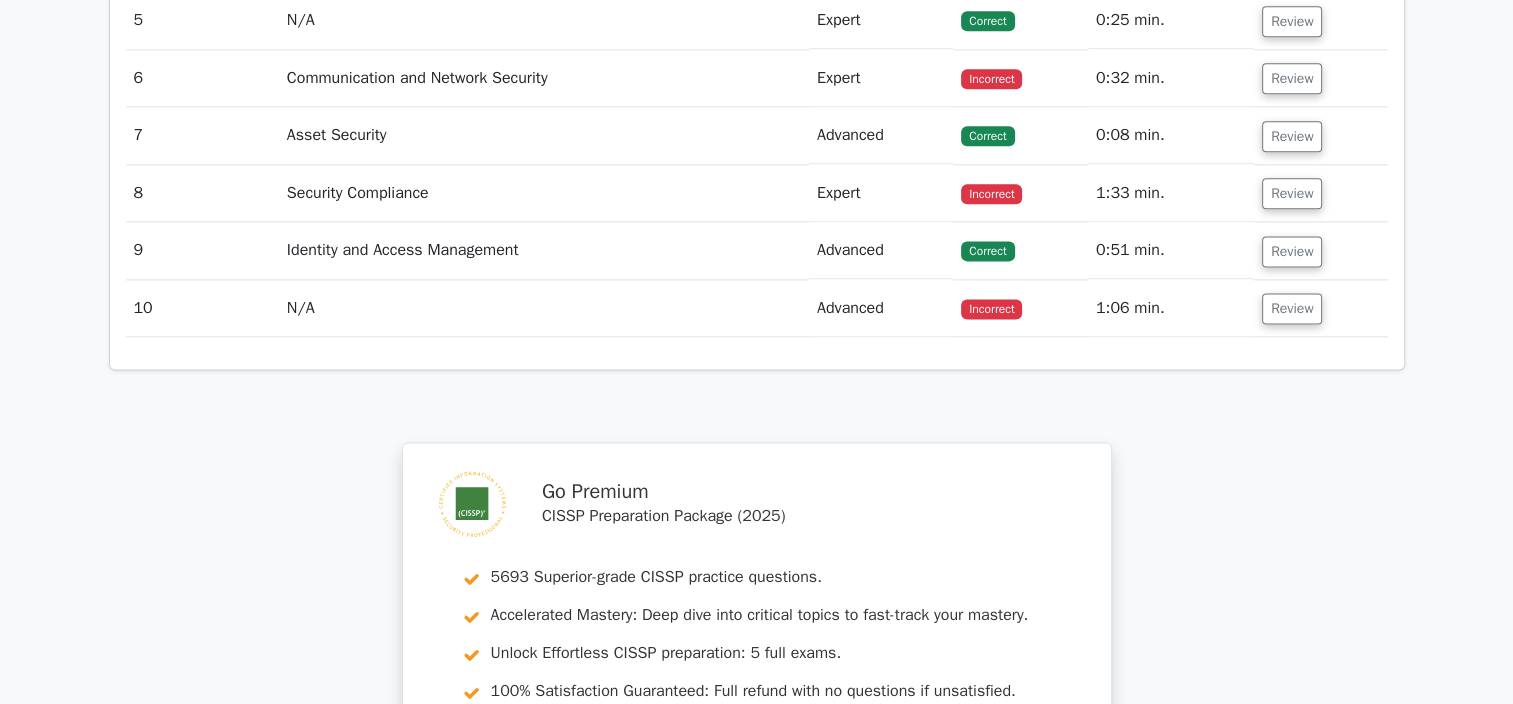 scroll, scrollTop: 2500, scrollLeft: 0, axis: vertical 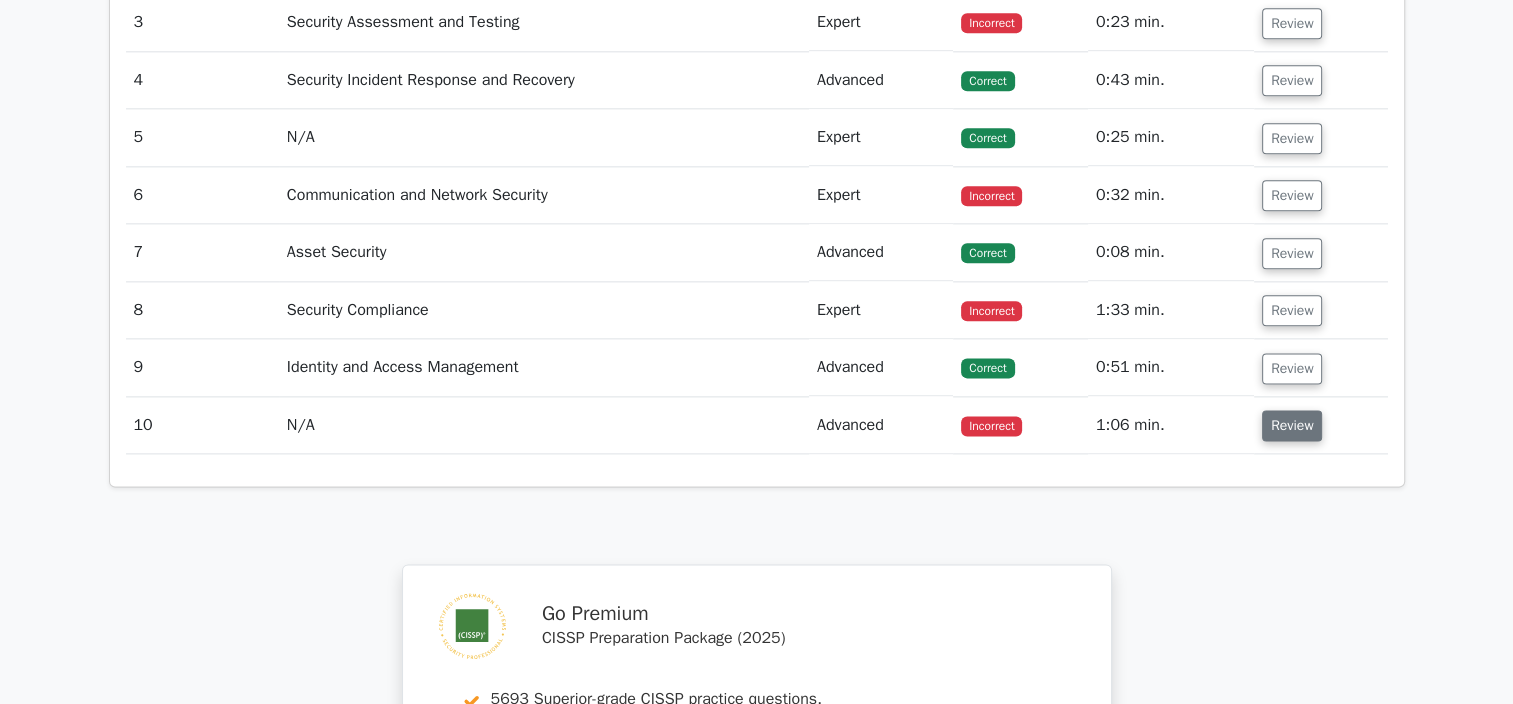 click on "Review" at bounding box center (1292, 425) 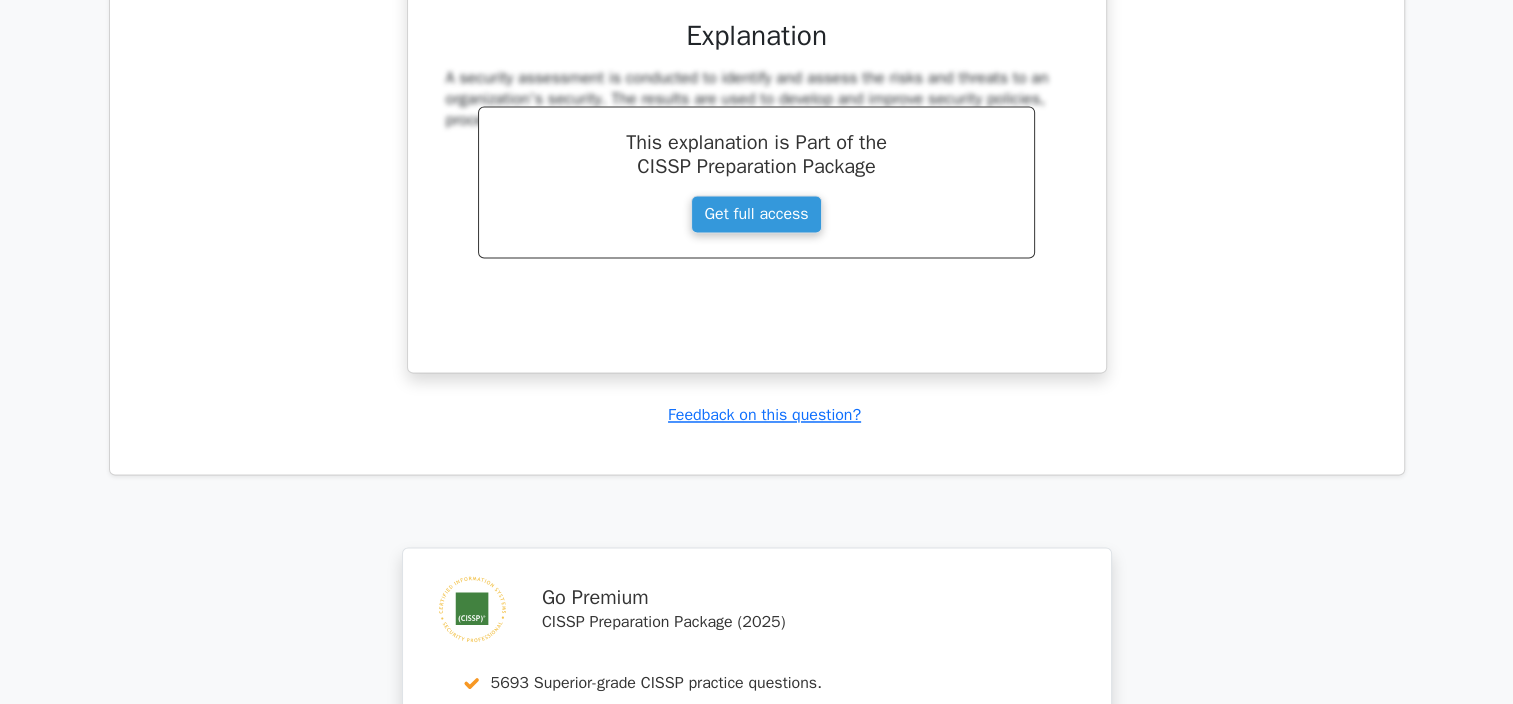 scroll, scrollTop: 3958, scrollLeft: 0, axis: vertical 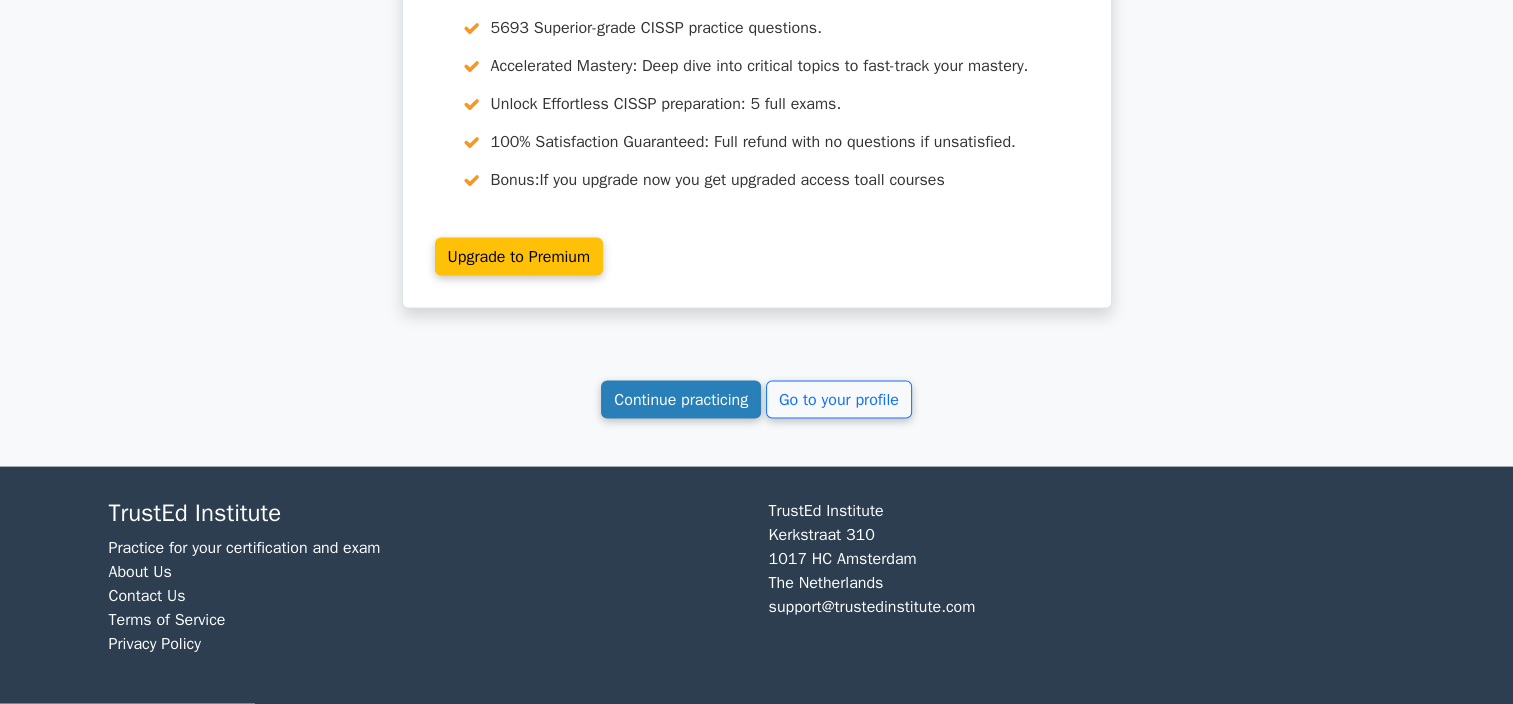 click on "Continue practicing" at bounding box center [681, 400] 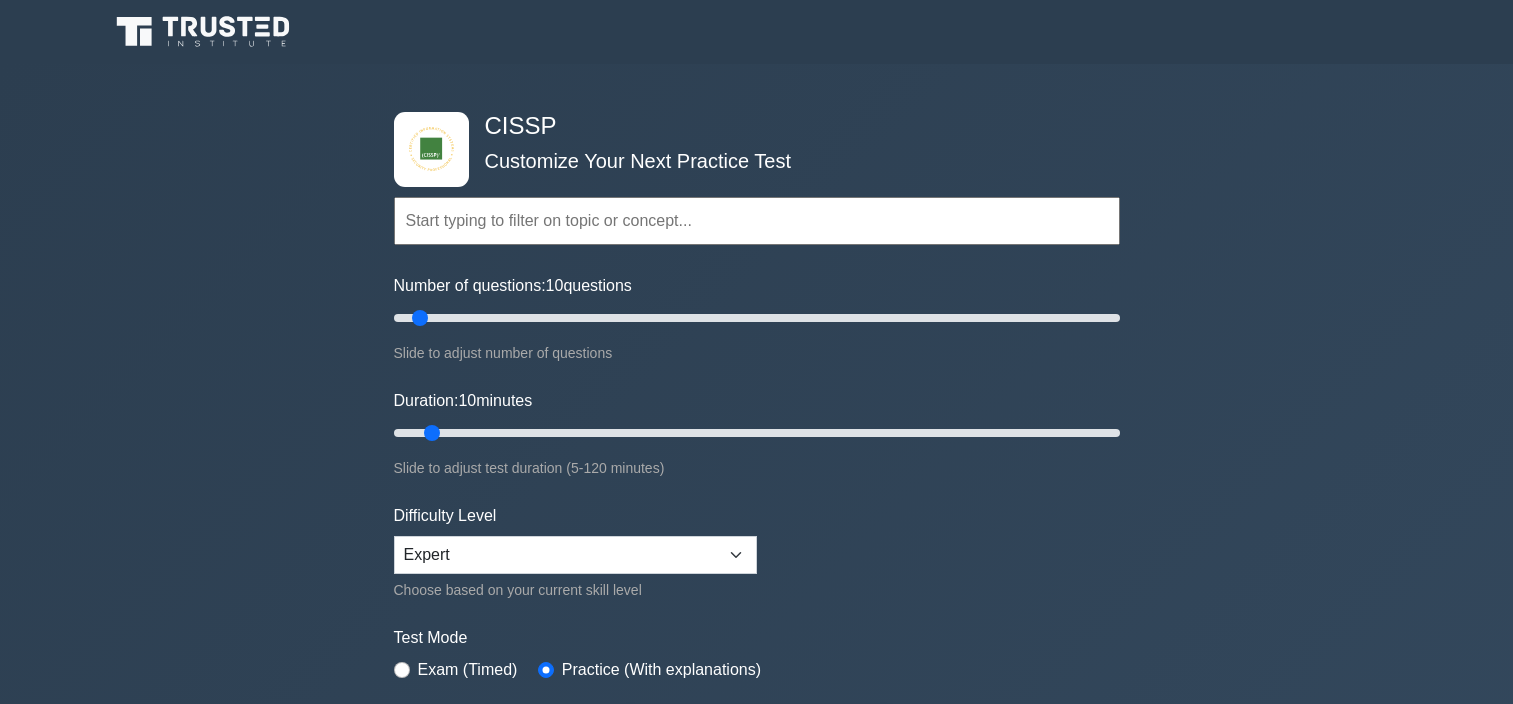 scroll, scrollTop: 0, scrollLeft: 0, axis: both 